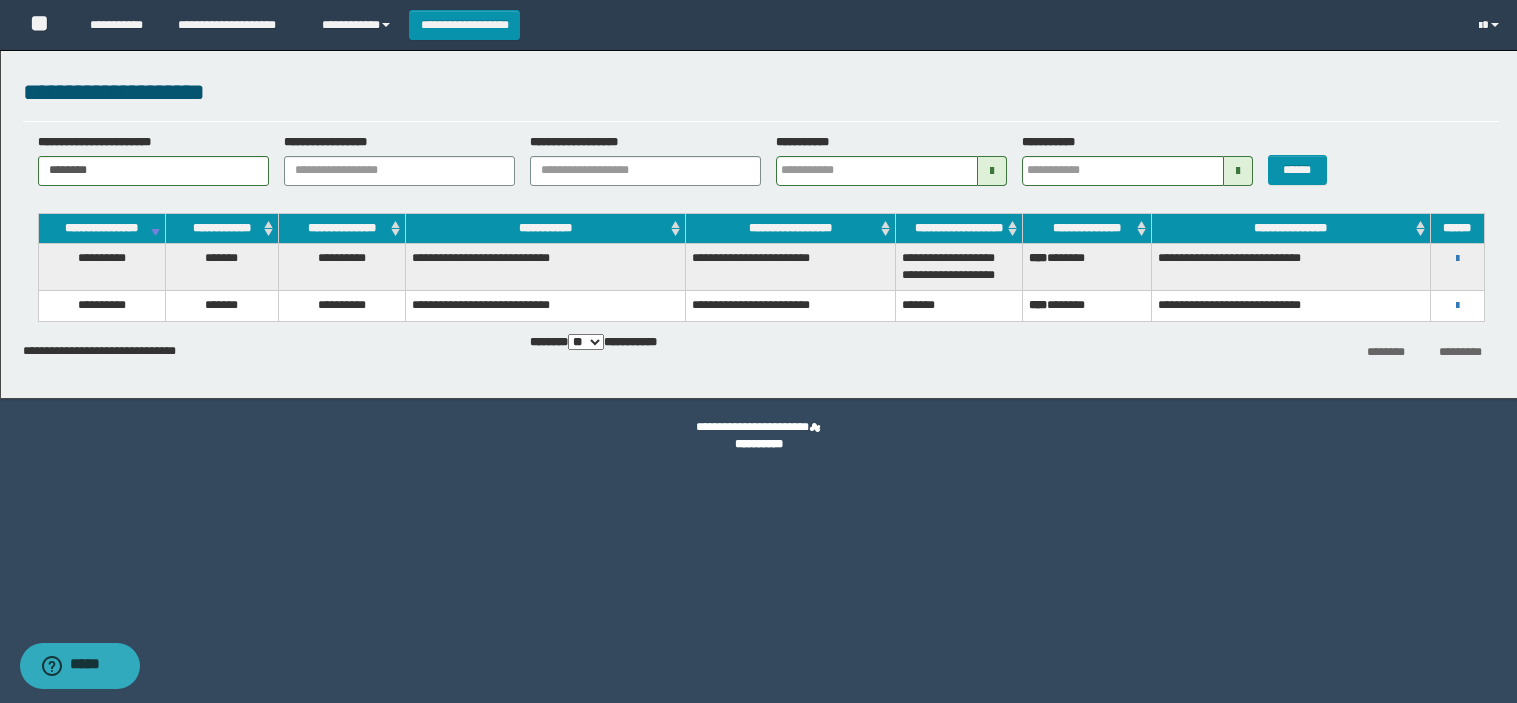 scroll, scrollTop: 0, scrollLeft: 0, axis: both 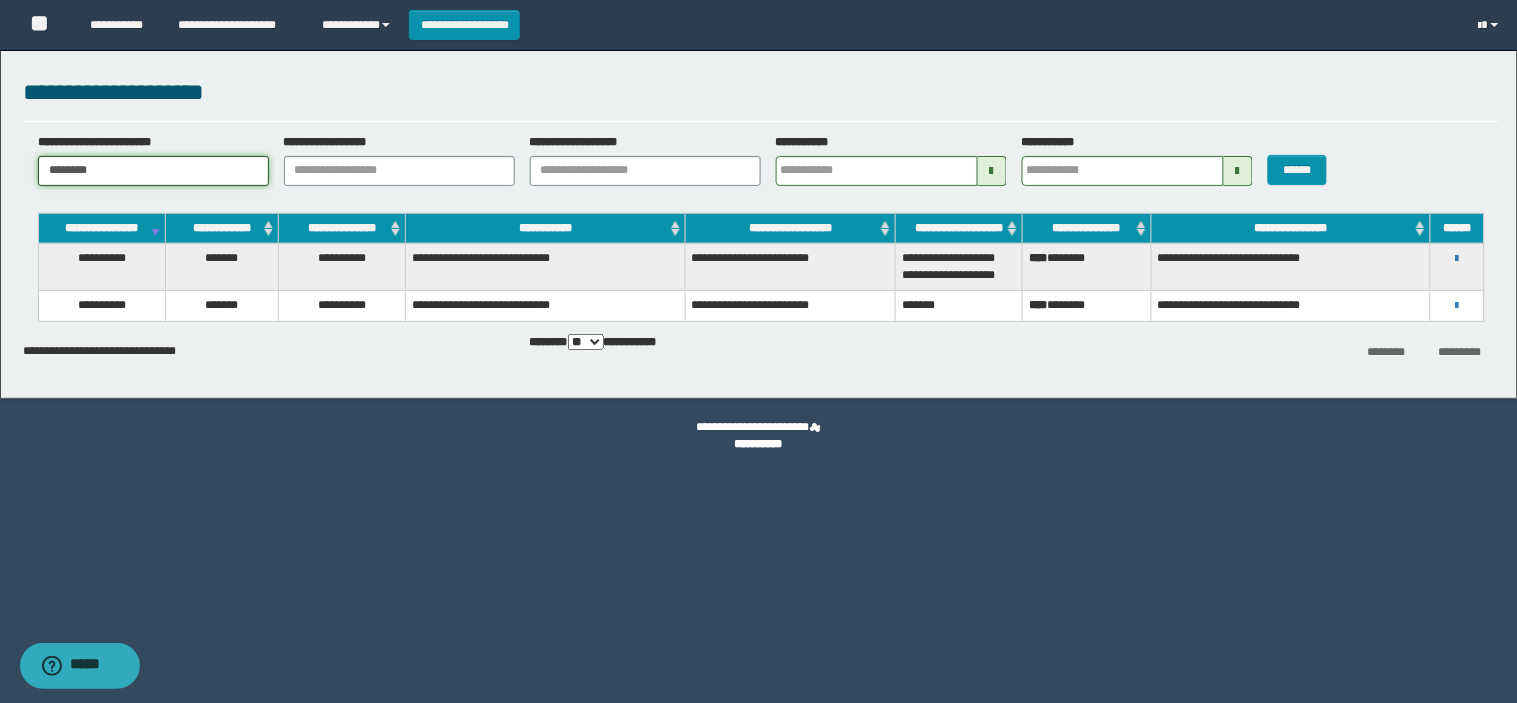 drag, startPoint x: 190, startPoint y: 157, endPoint x: 0, endPoint y: 210, distance: 197.25365 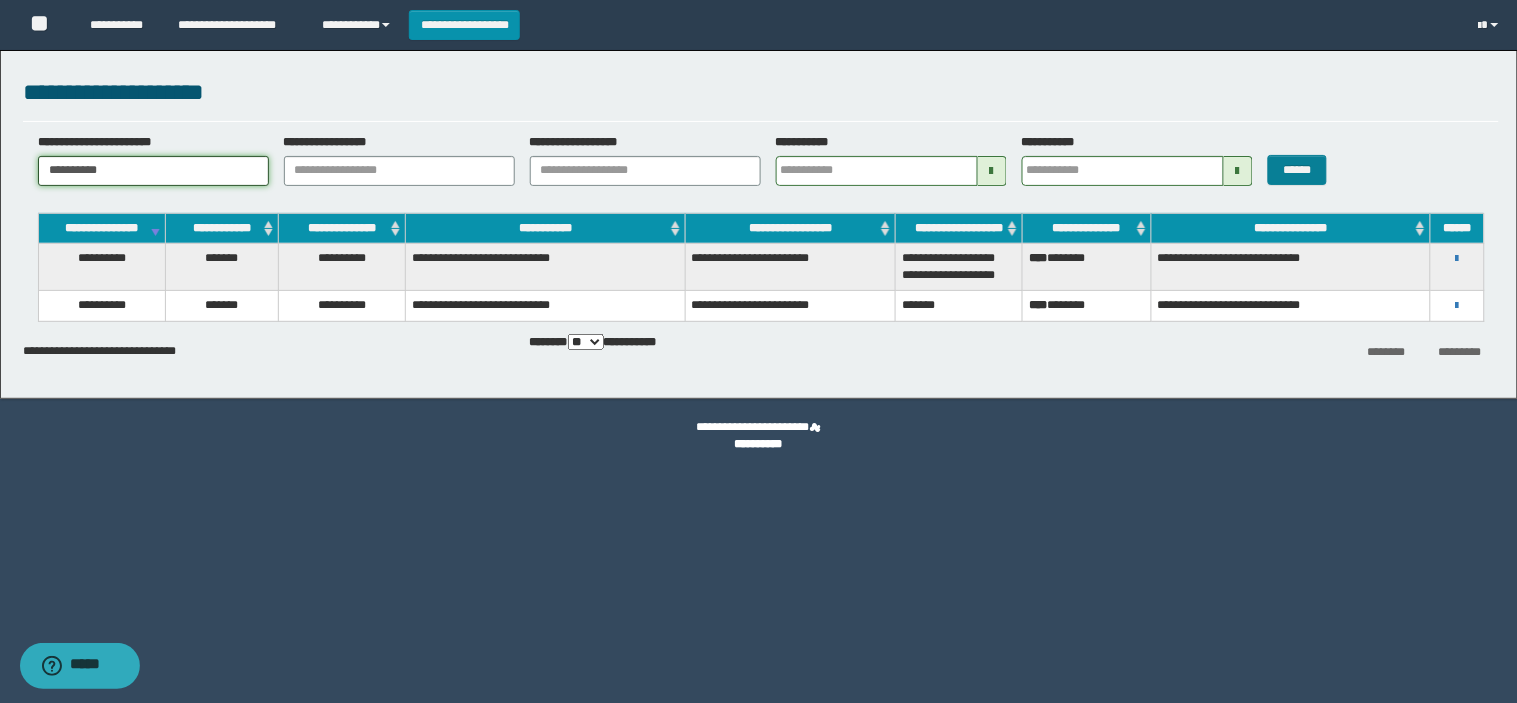 type on "**********" 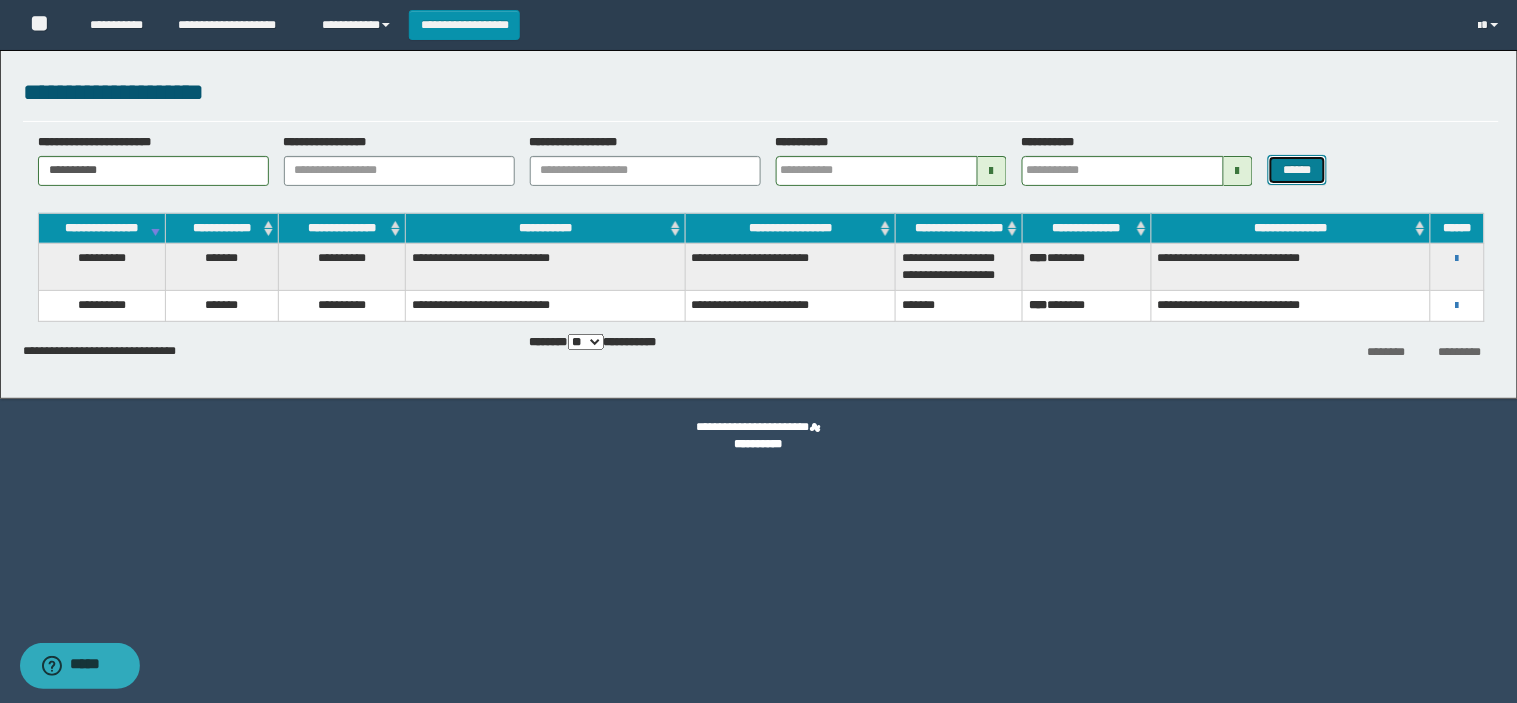 click on "******" at bounding box center (1298, 170) 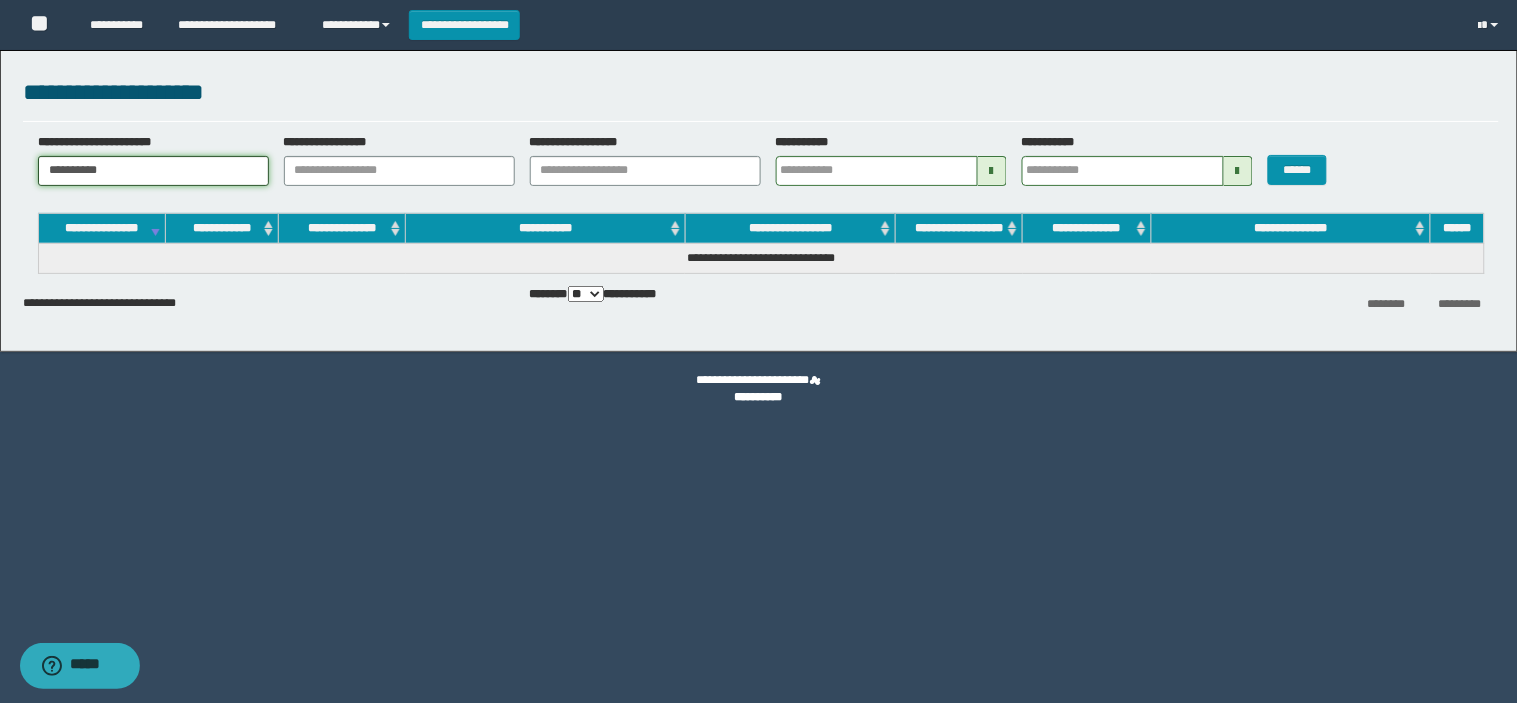 click on "**********" at bounding box center [153, 171] 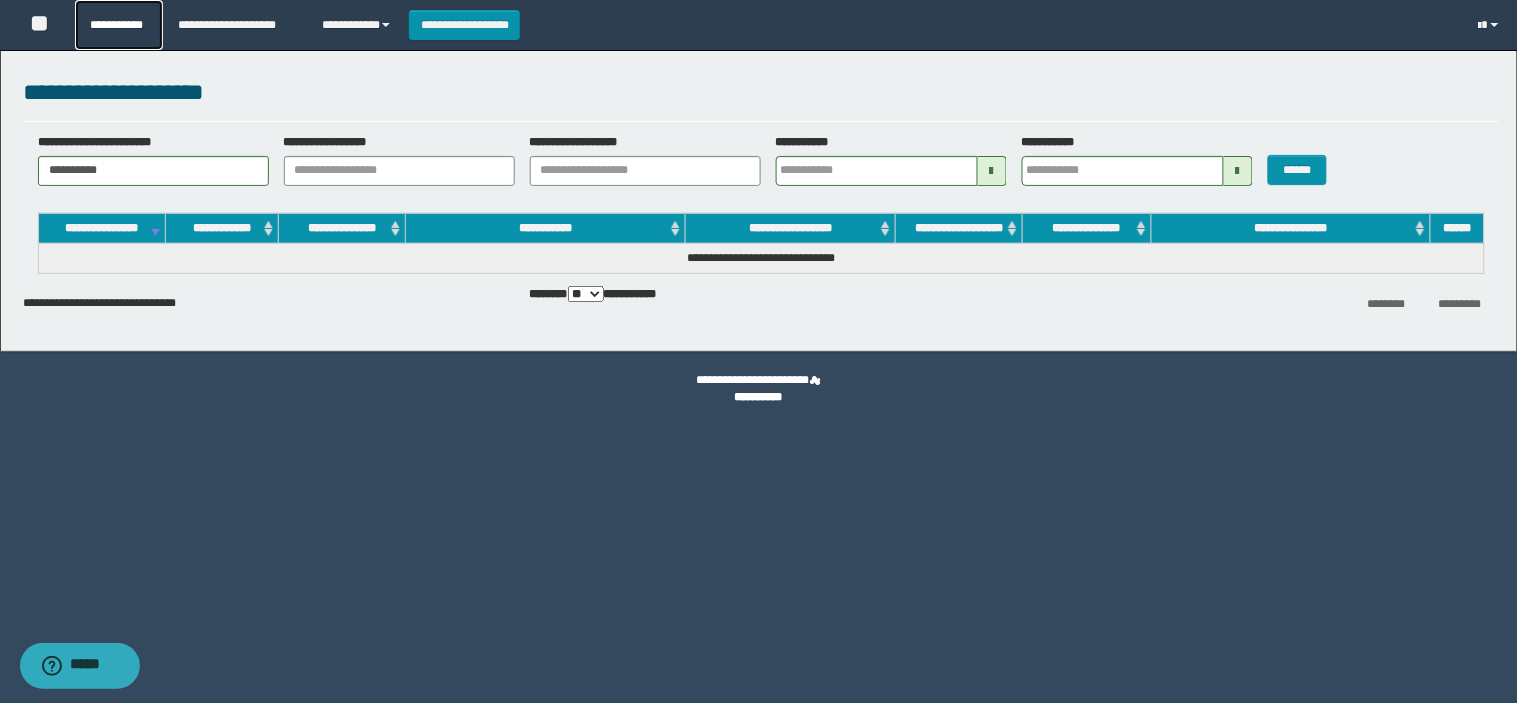 click on "**********" at bounding box center (119, 25) 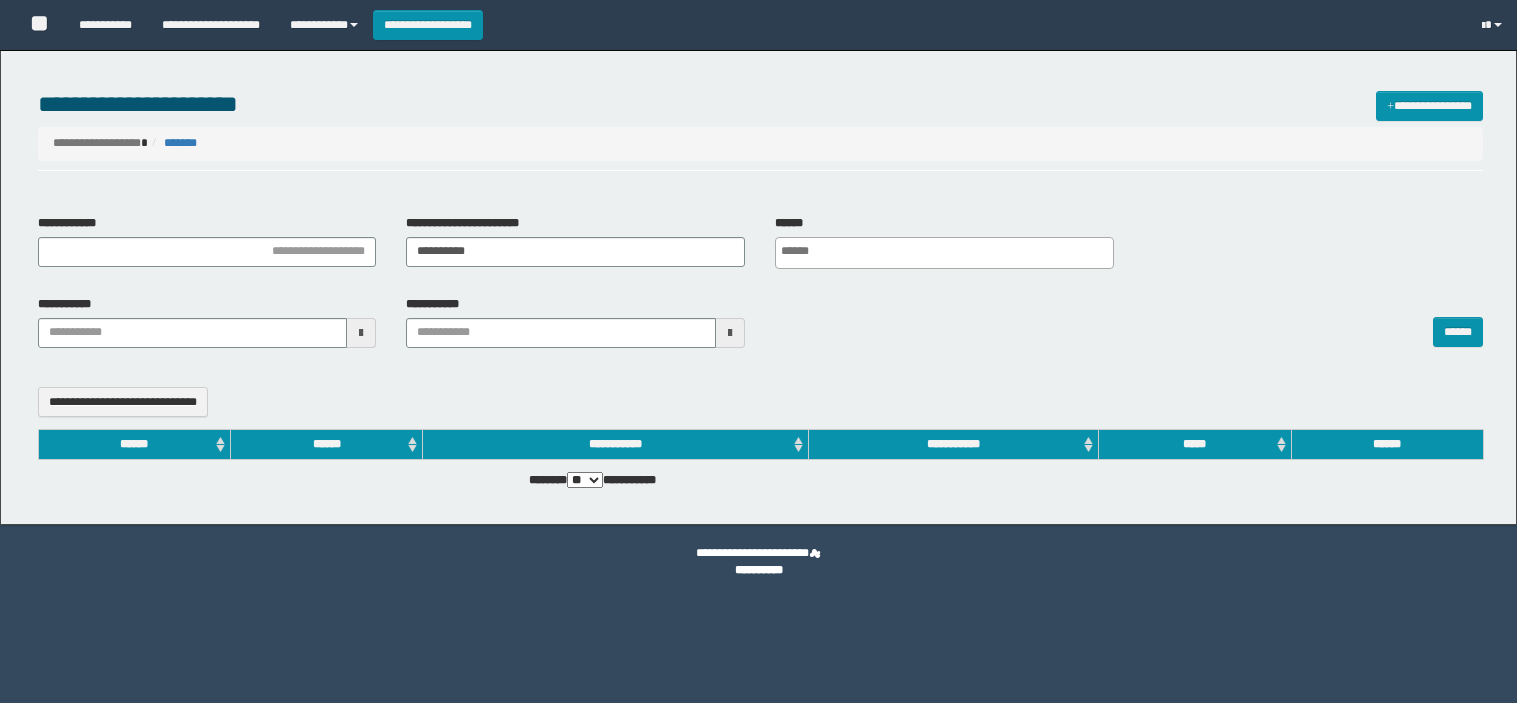 select 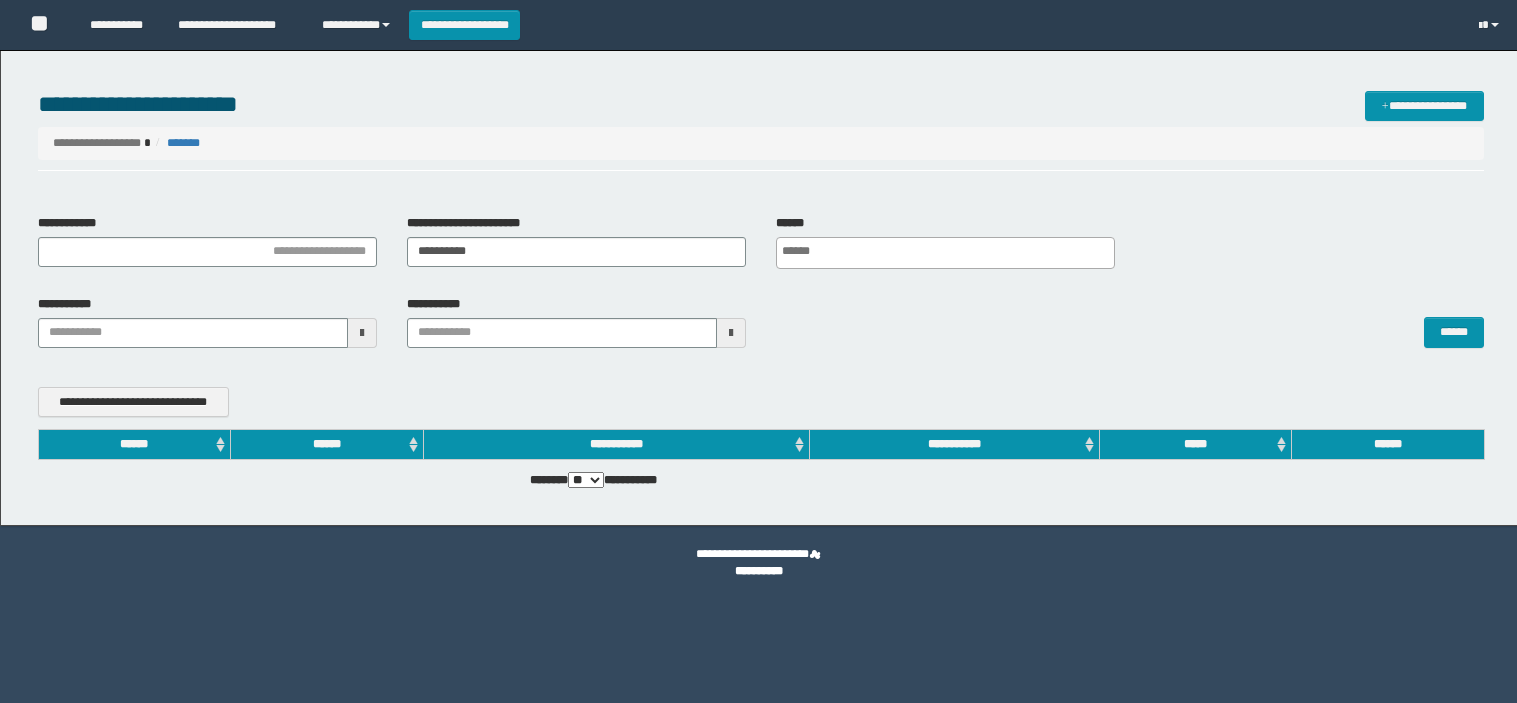 scroll, scrollTop: 0, scrollLeft: 0, axis: both 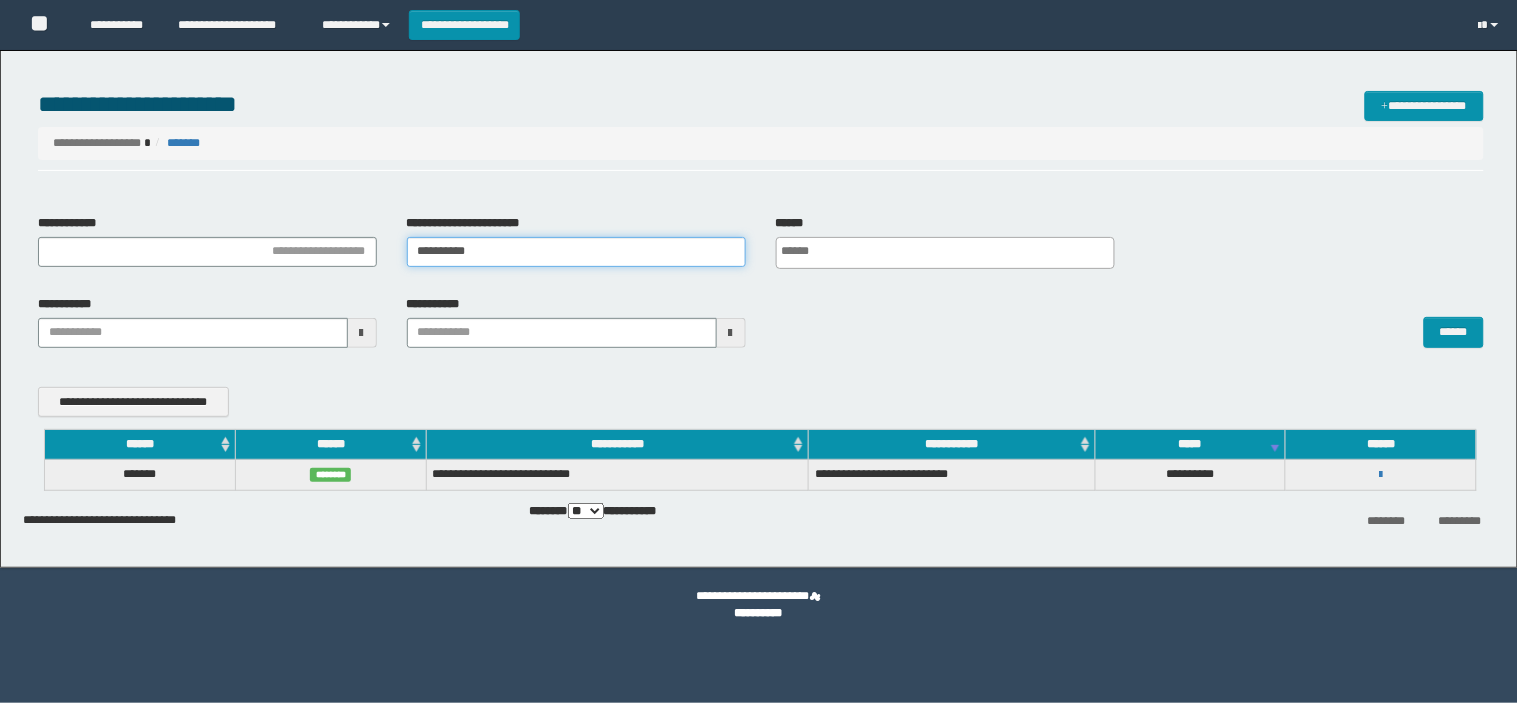 click on "**********" at bounding box center (576, 252) 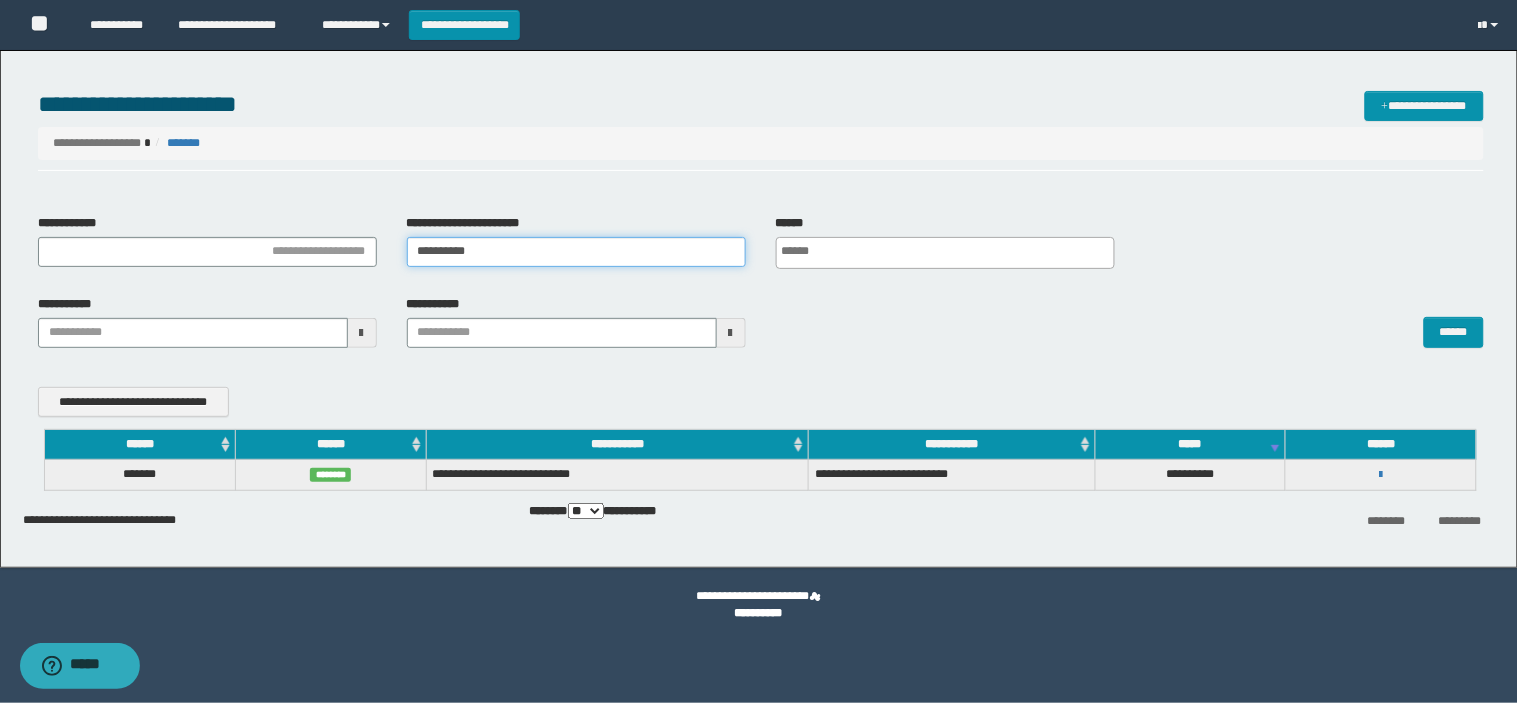 drag, startPoint x: 494, startPoint y: 261, endPoint x: 410, endPoint y: 287, distance: 87.93179 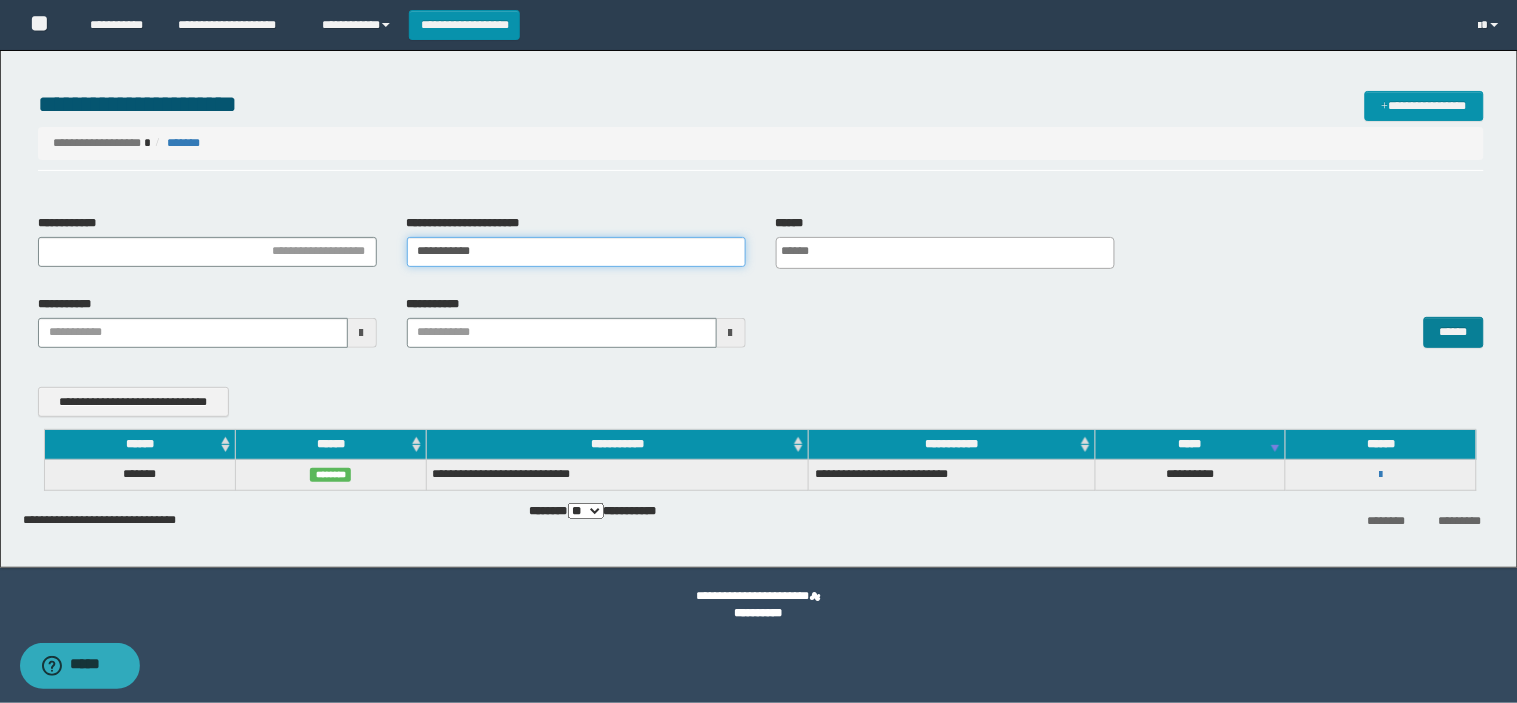 type on "**********" 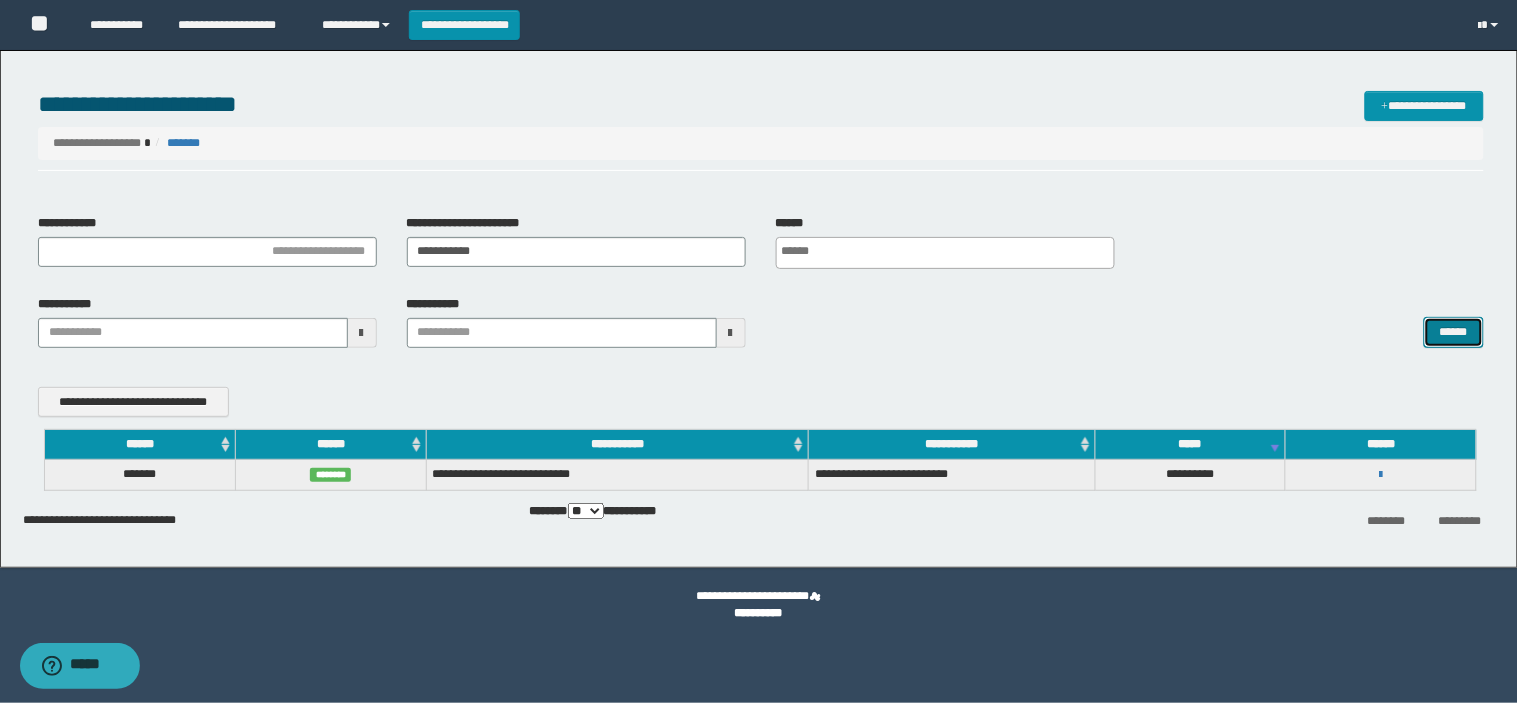 click on "******" at bounding box center [1454, 332] 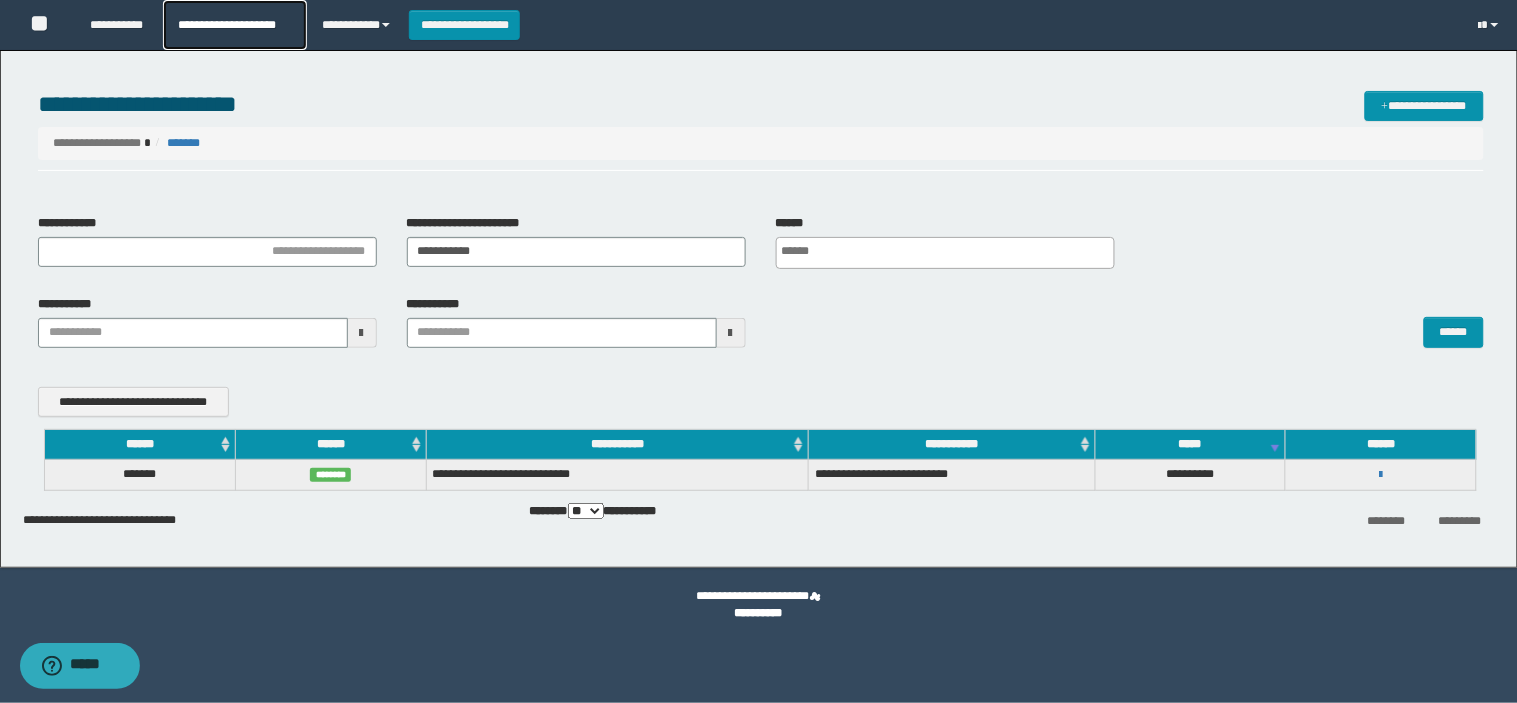 click on "**********" at bounding box center (234, 25) 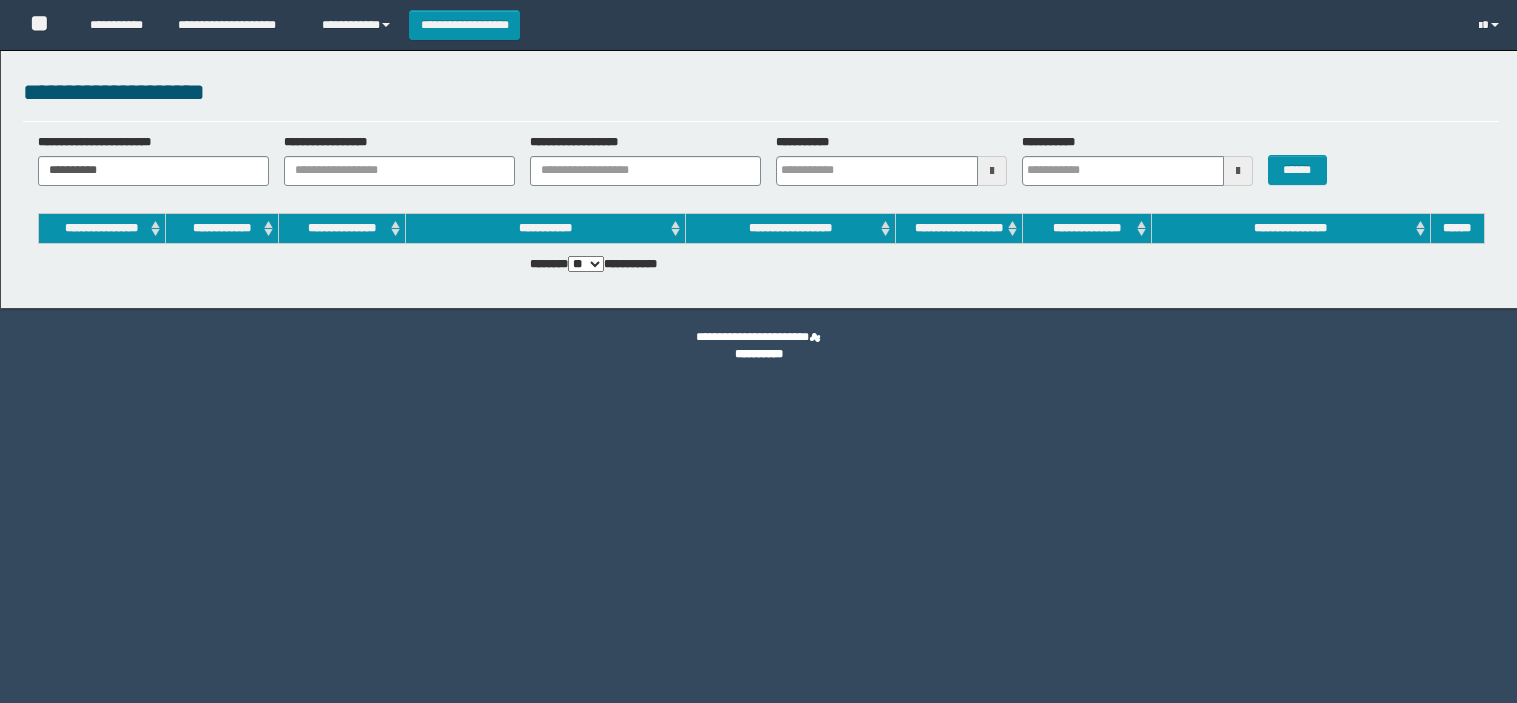 scroll, scrollTop: 0, scrollLeft: 0, axis: both 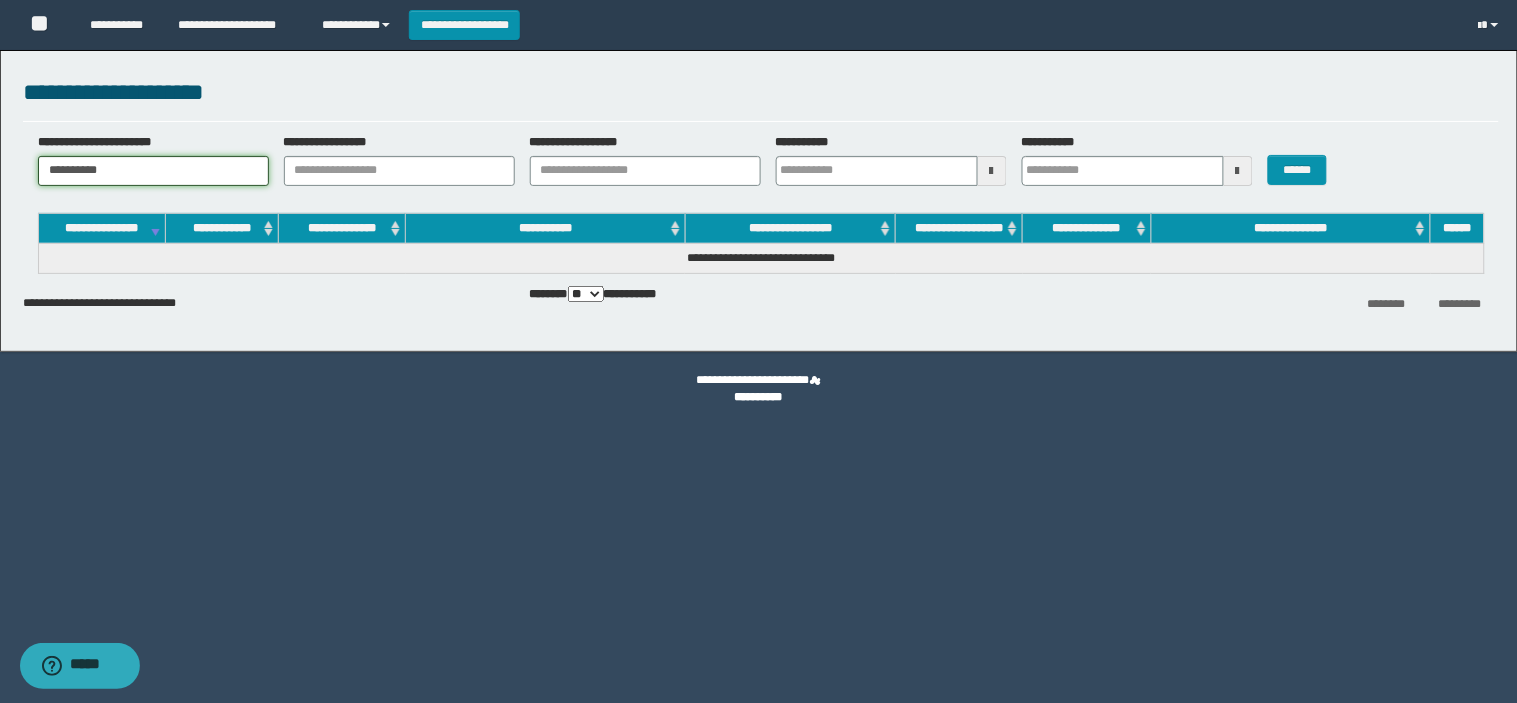 drag, startPoint x: 194, startPoint y: 173, endPoint x: 25, endPoint y: 206, distance: 172.19176 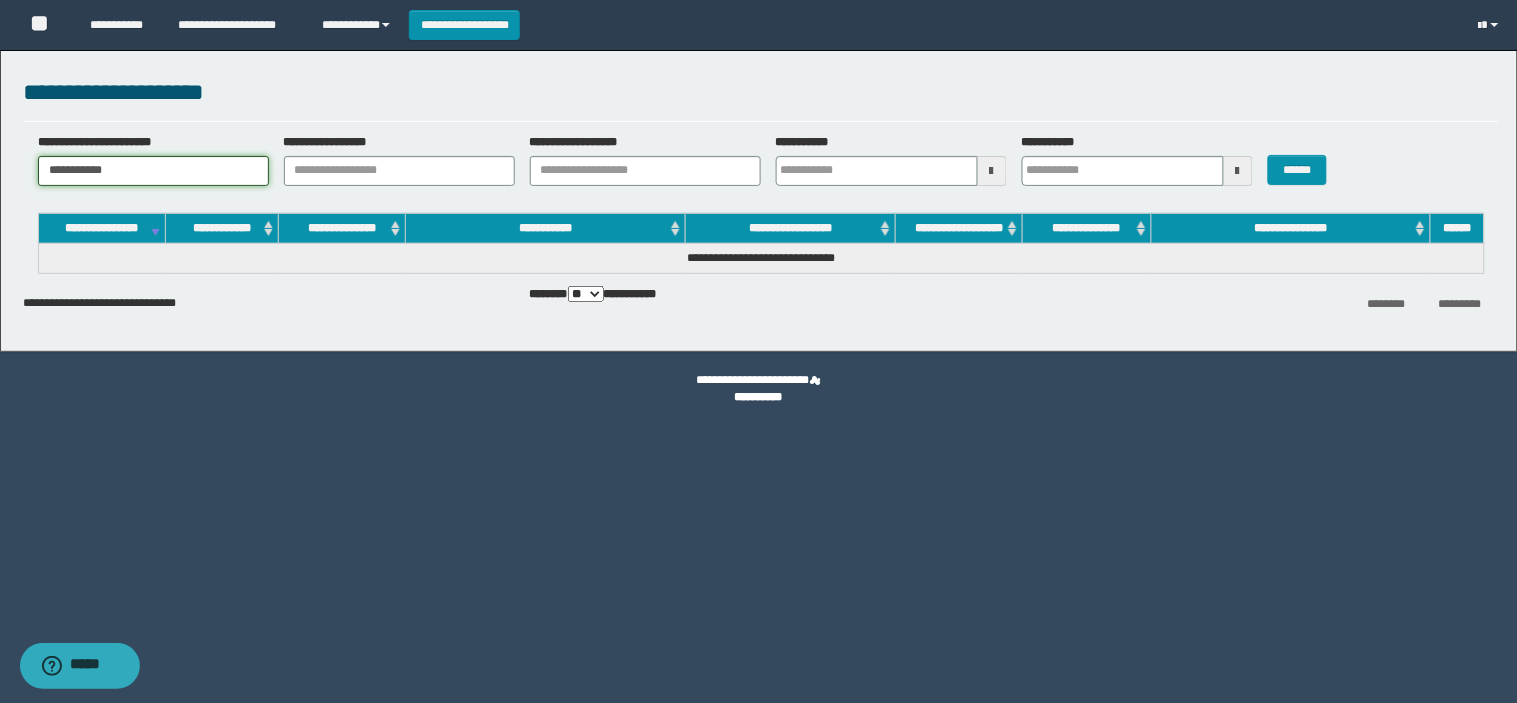 type on "**********" 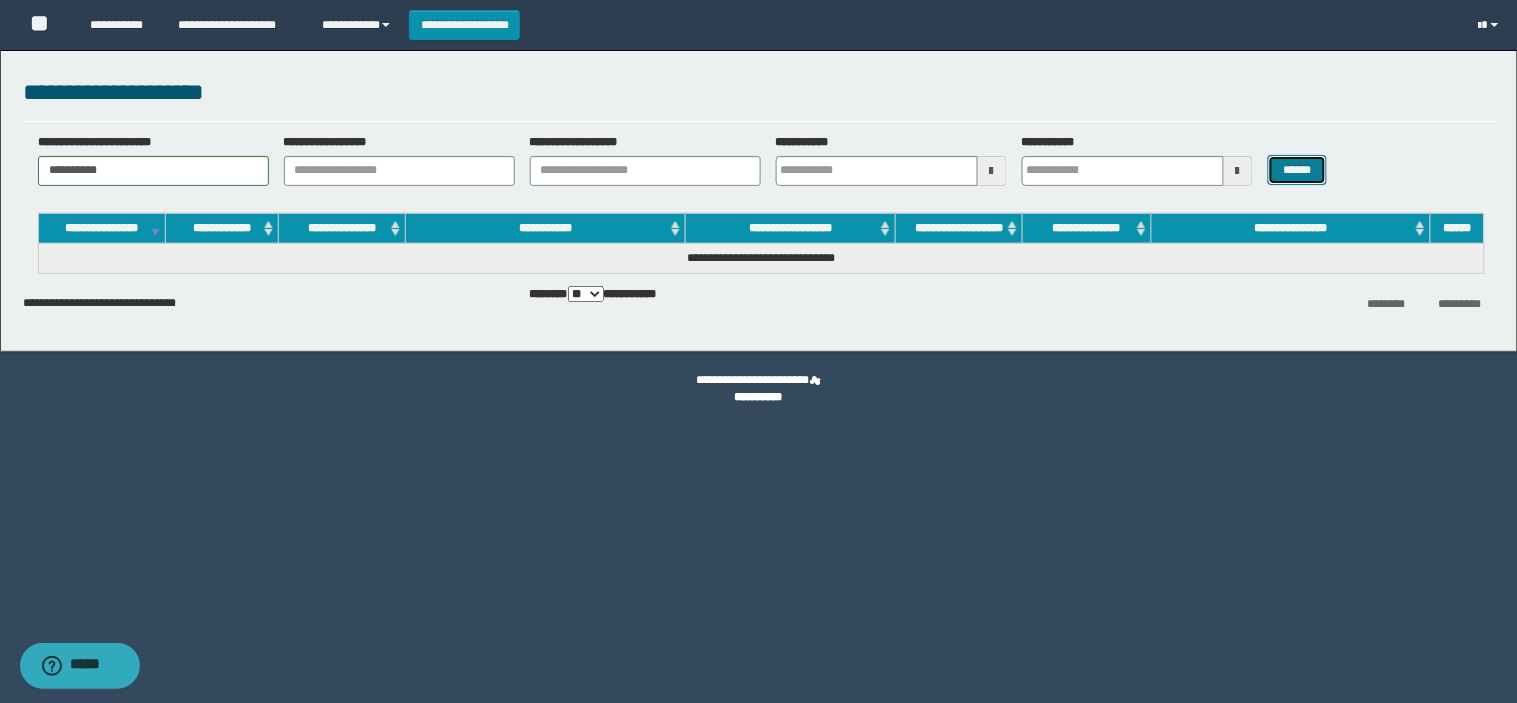click on "******" at bounding box center [1298, 170] 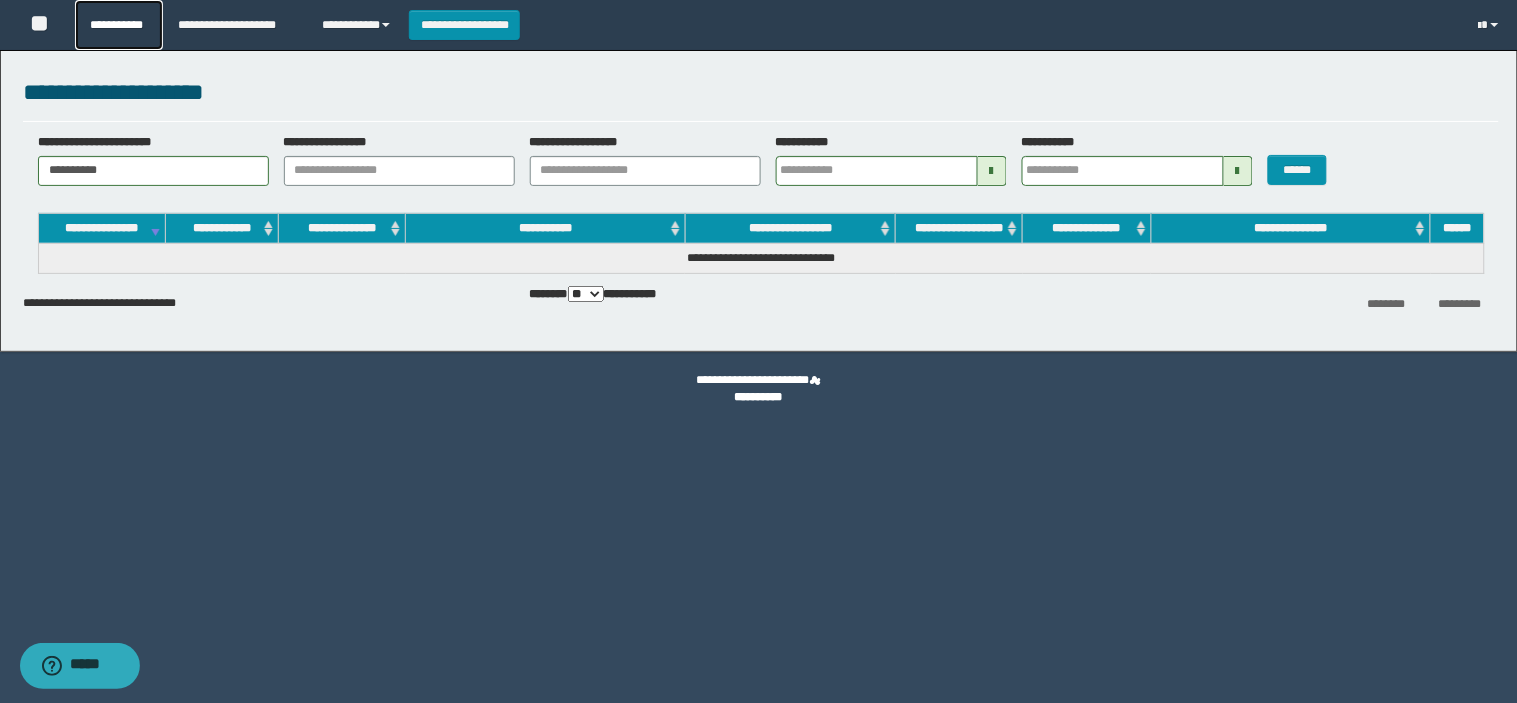 click on "**********" at bounding box center (119, 25) 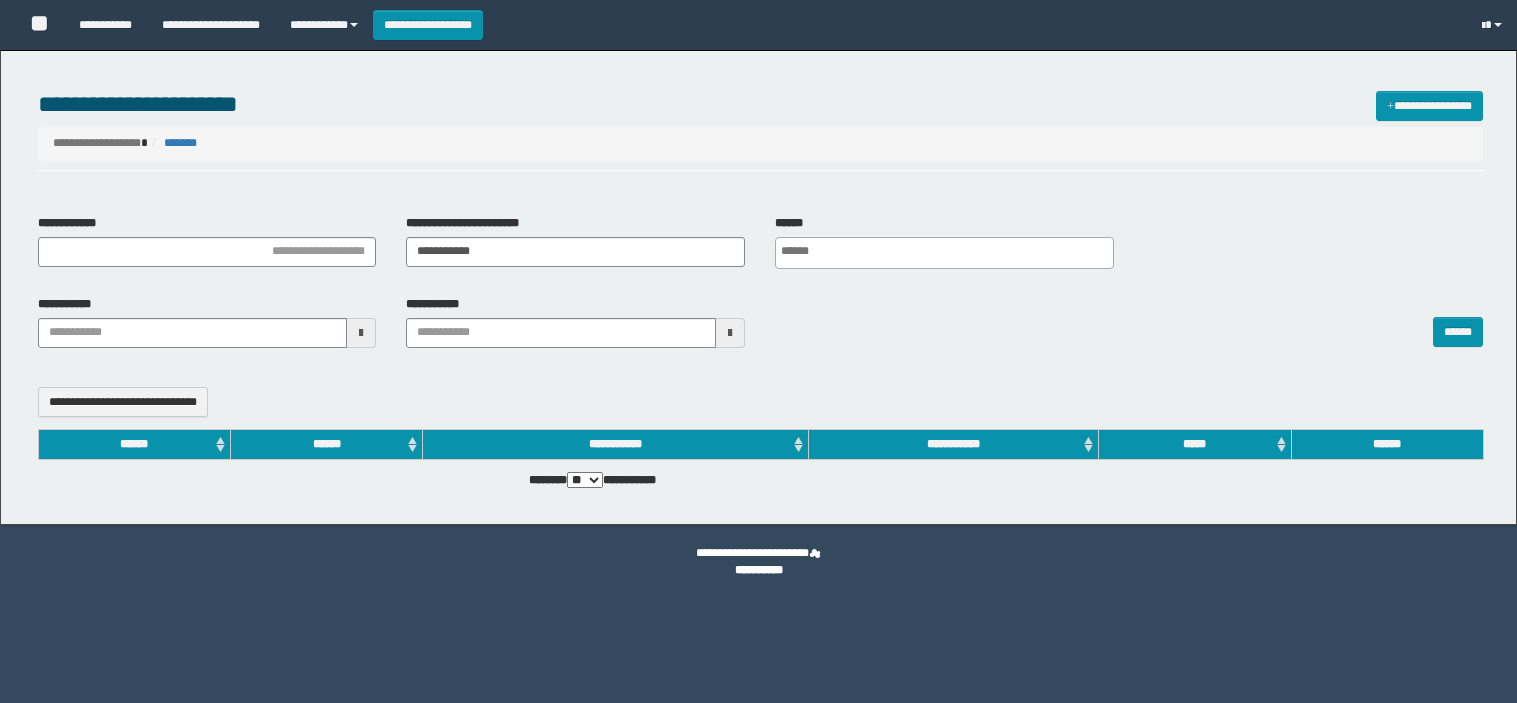 select 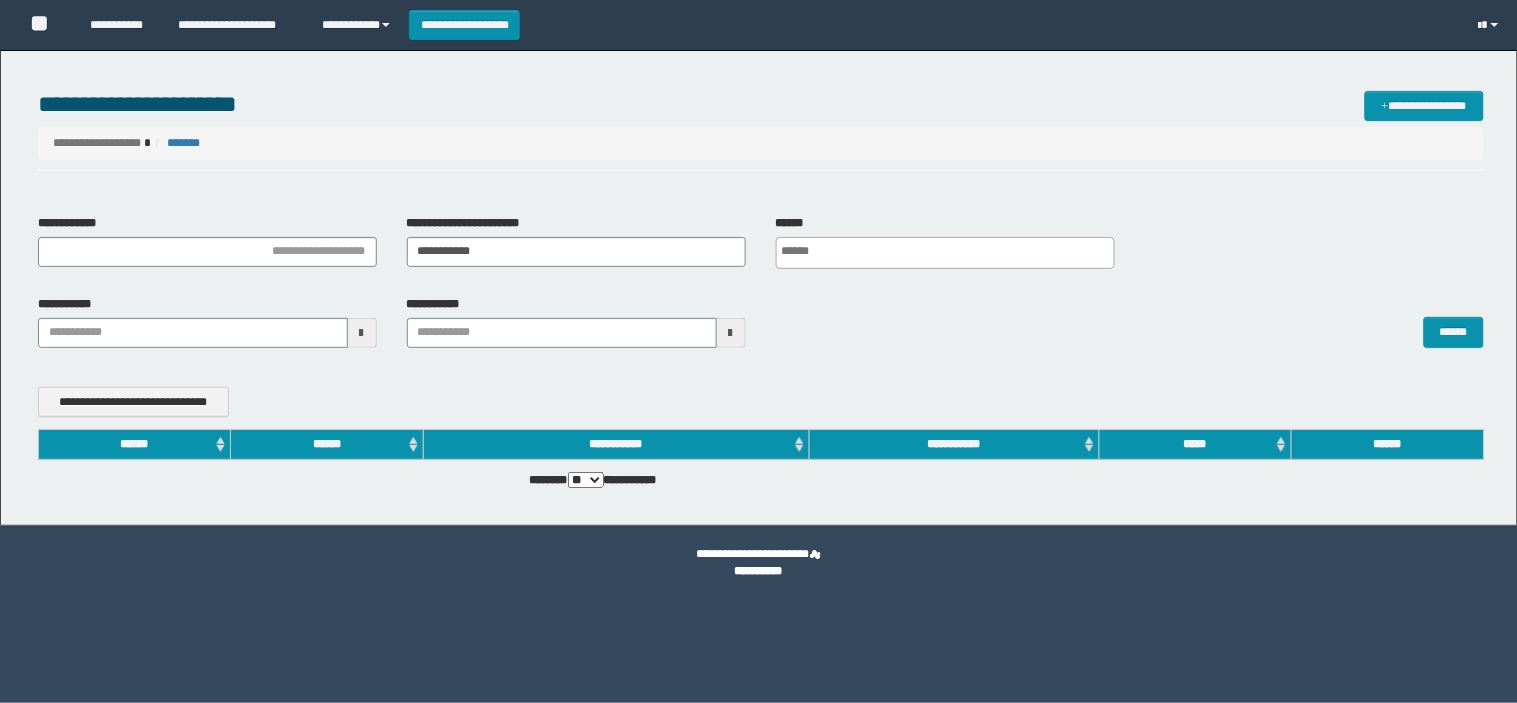 scroll, scrollTop: 0, scrollLeft: 0, axis: both 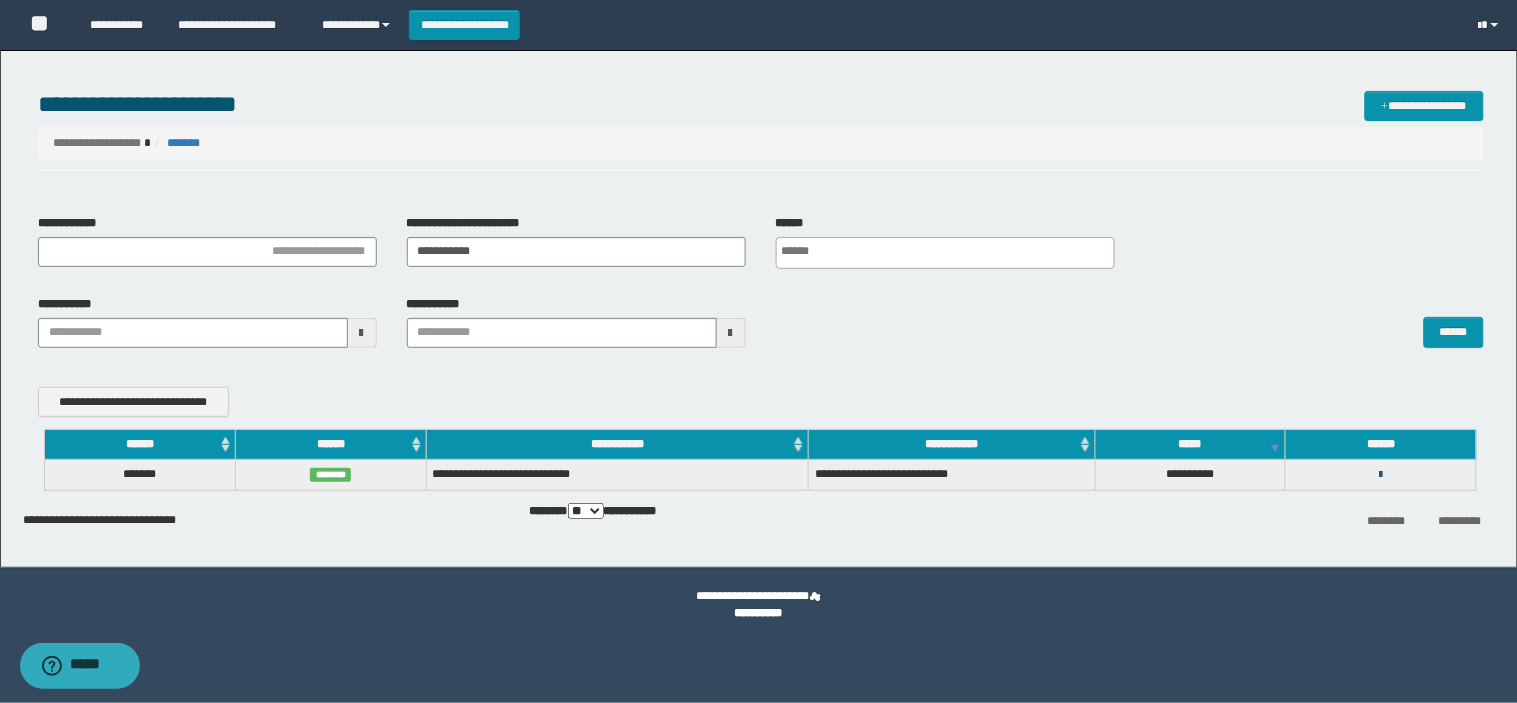click at bounding box center [1381, 475] 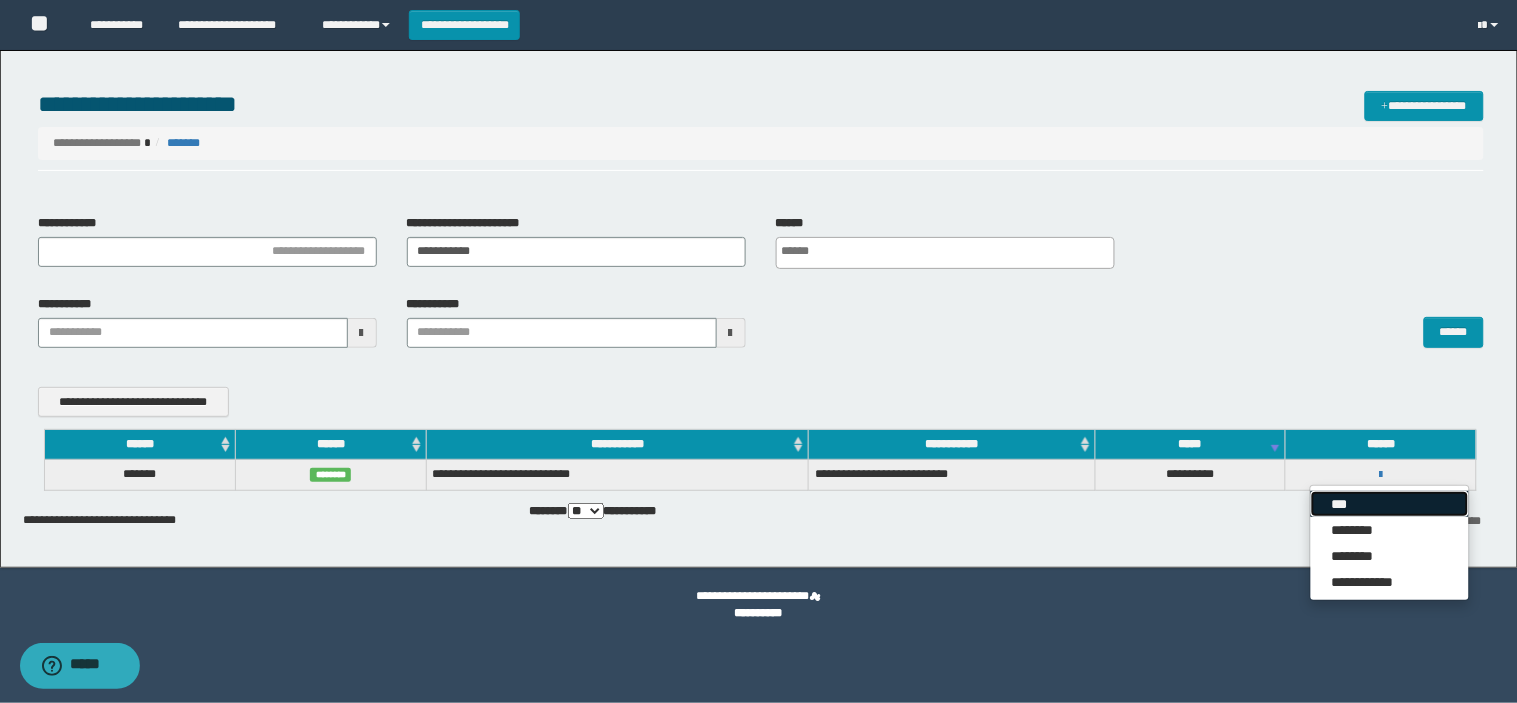 click on "***" at bounding box center [1390, 504] 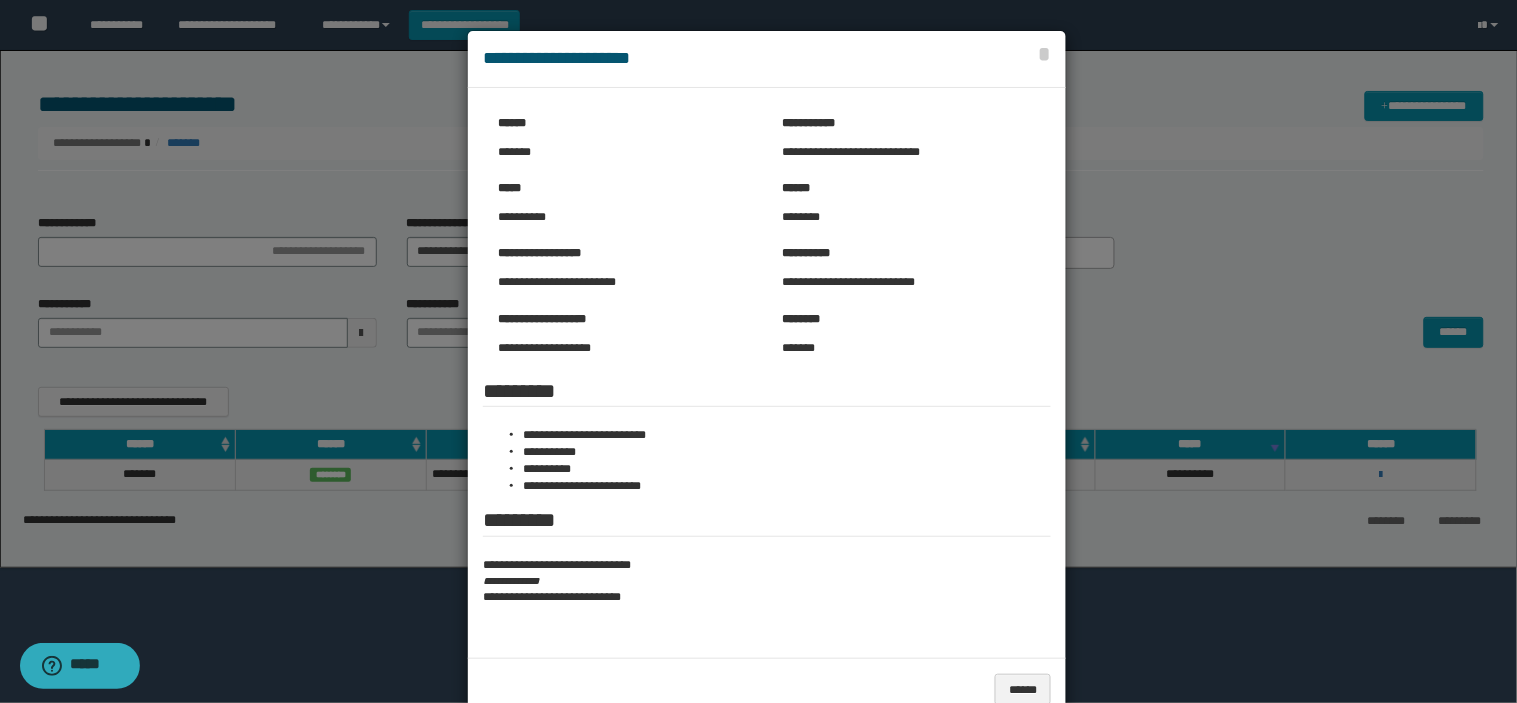 drag, startPoint x: 997, startPoint y: 557, endPoint x: 855, endPoint y: 425, distance: 193.87625 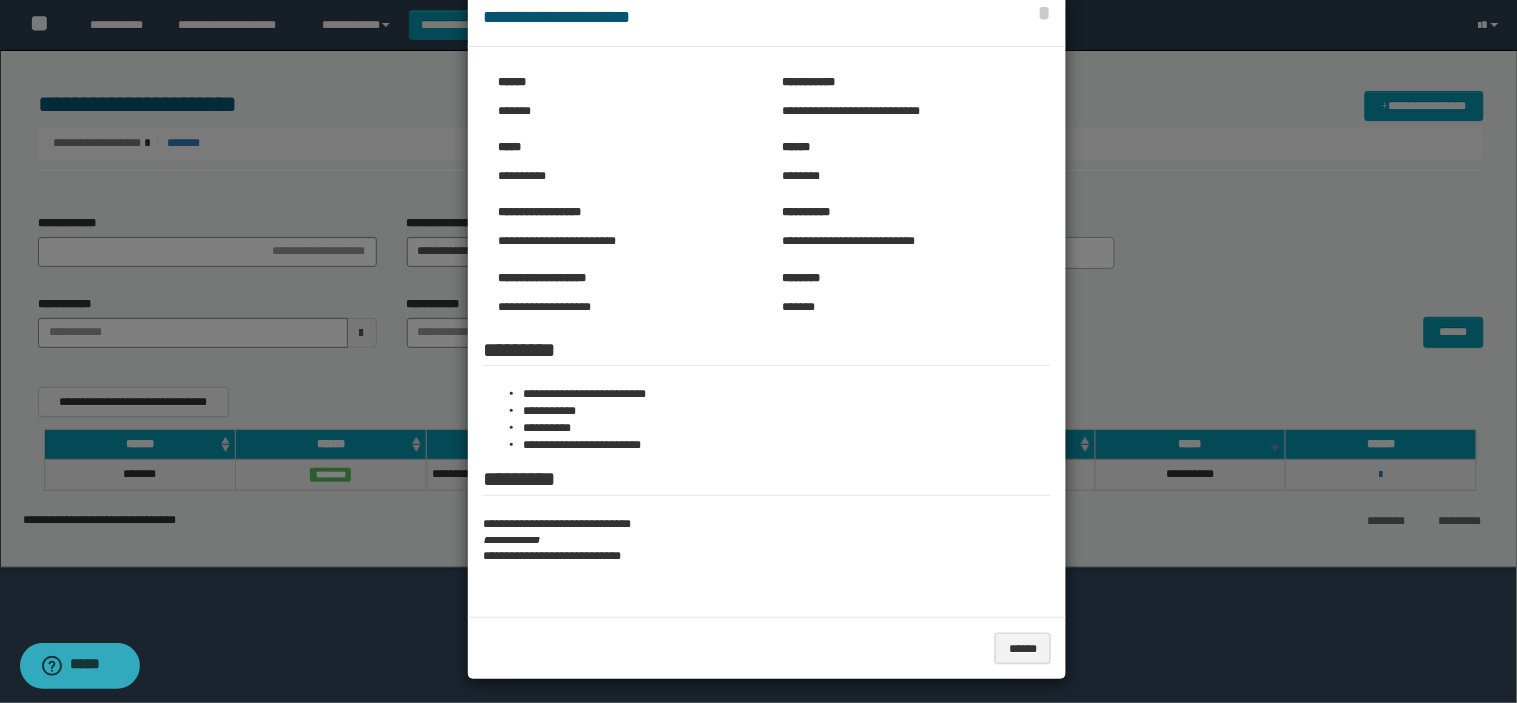 scroll, scrollTop: 0, scrollLeft: 0, axis: both 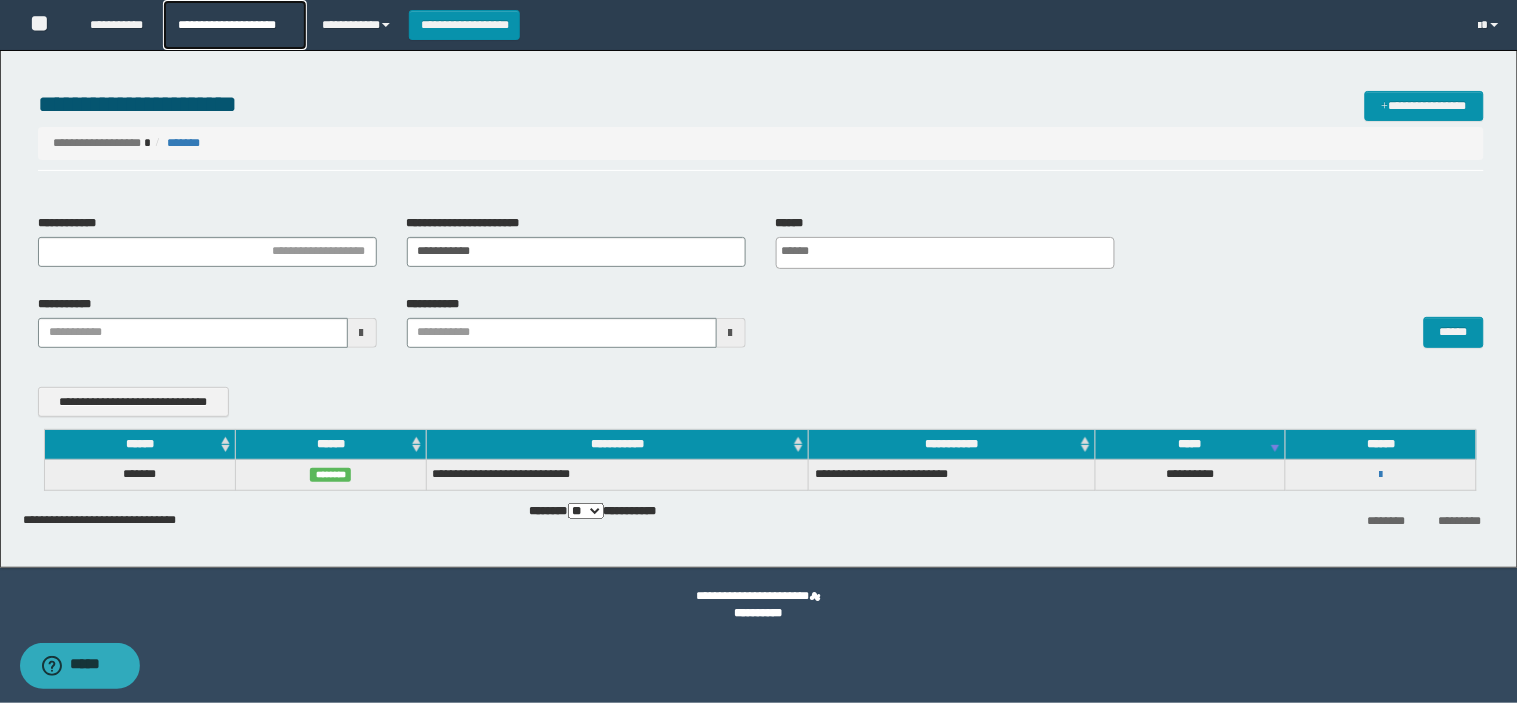 click on "**********" at bounding box center [234, 25] 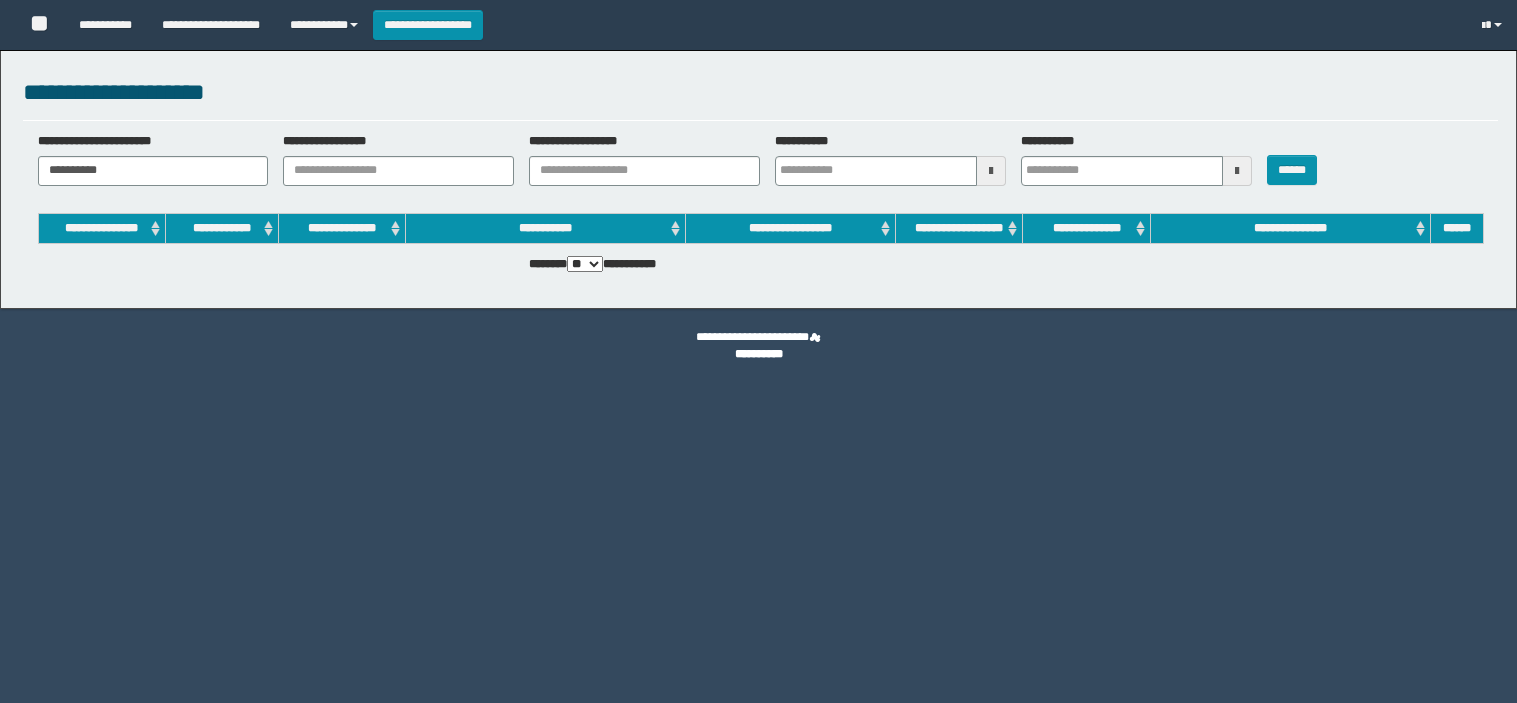 scroll, scrollTop: 0, scrollLeft: 0, axis: both 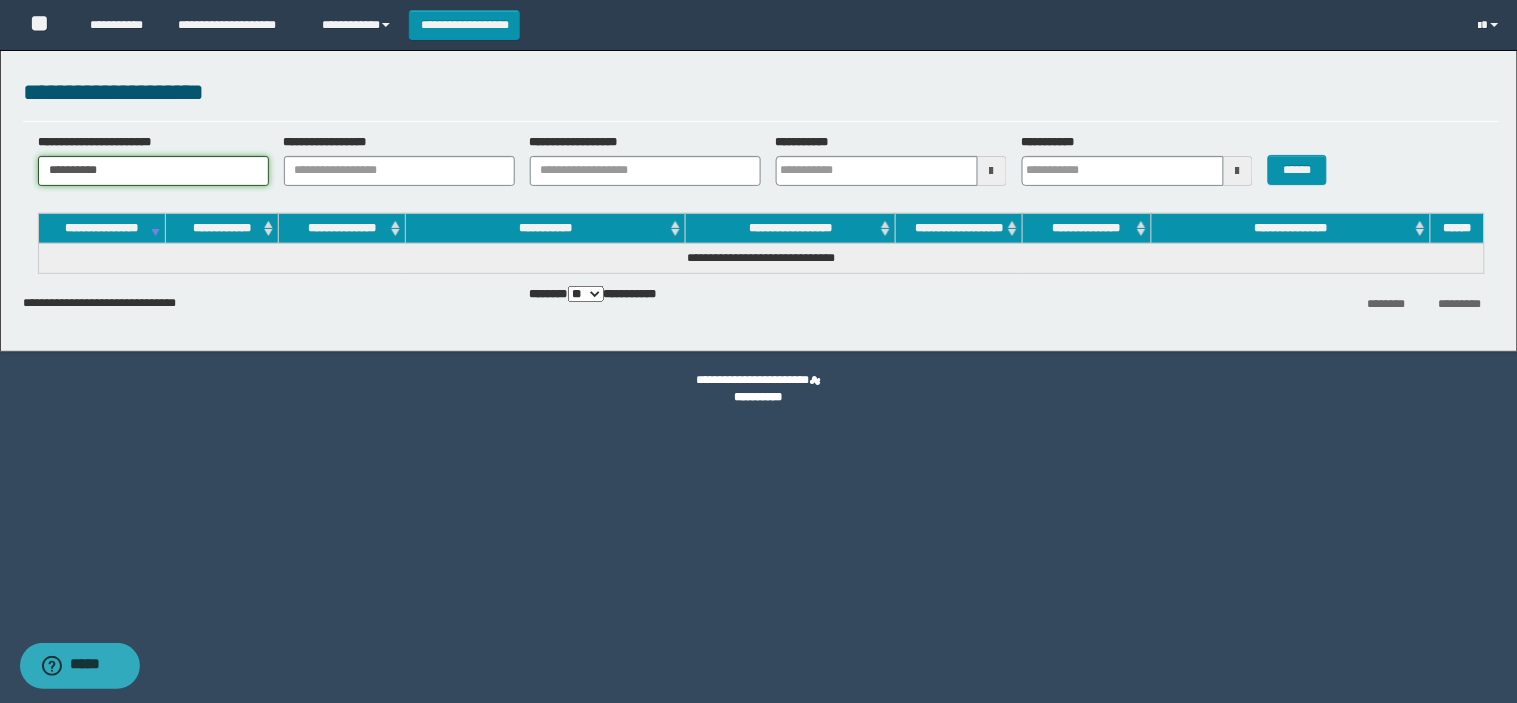 drag, startPoint x: 158, startPoint y: 168, endPoint x: 8, endPoint y: 204, distance: 154.25952 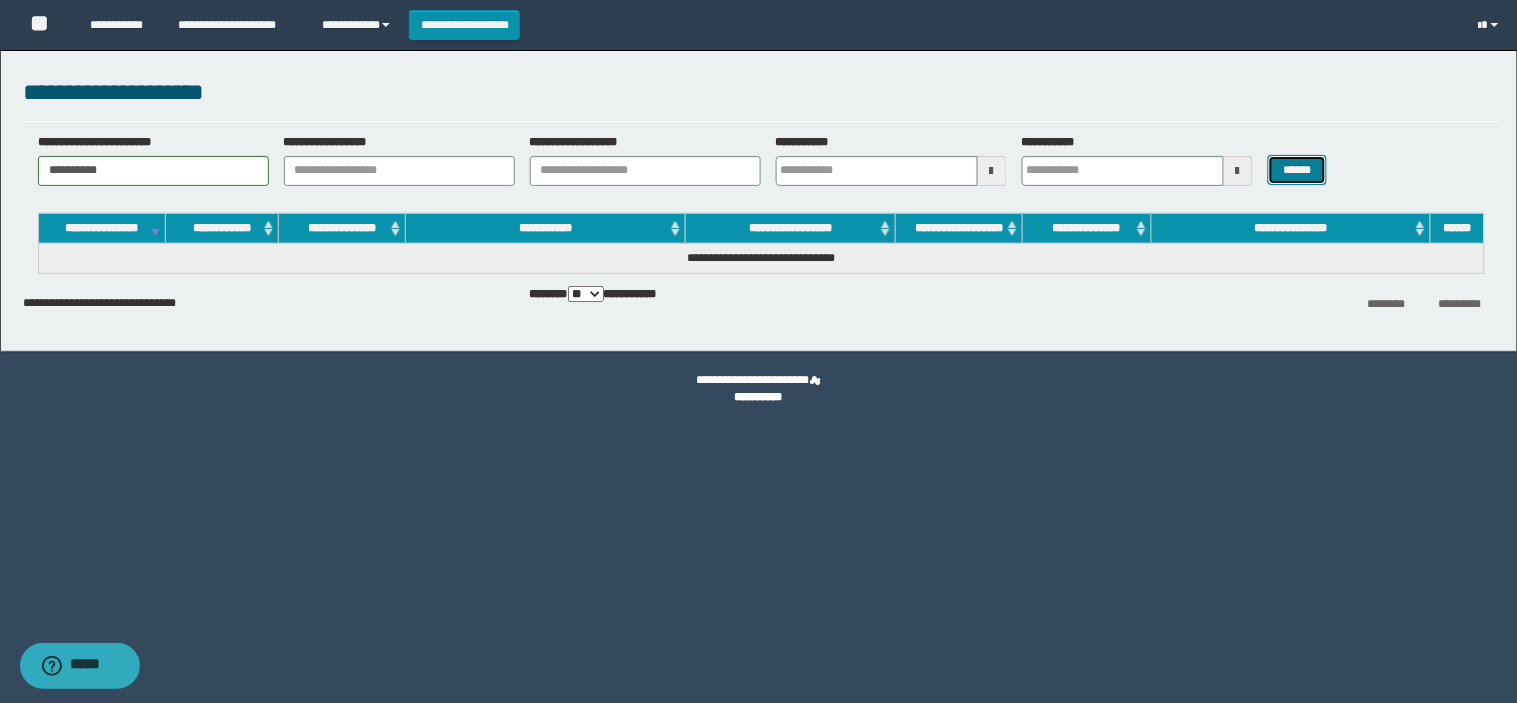 click on "******" at bounding box center (1298, 170) 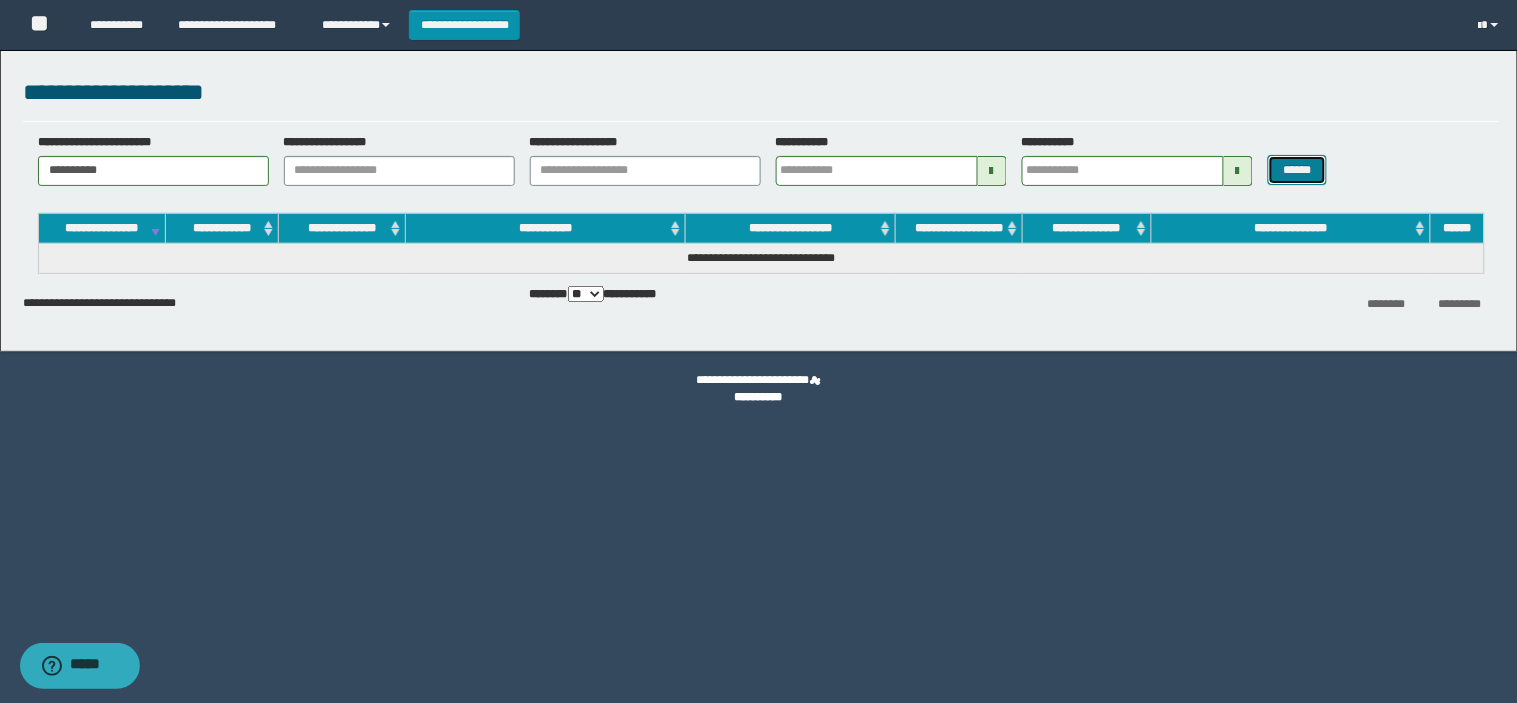 type 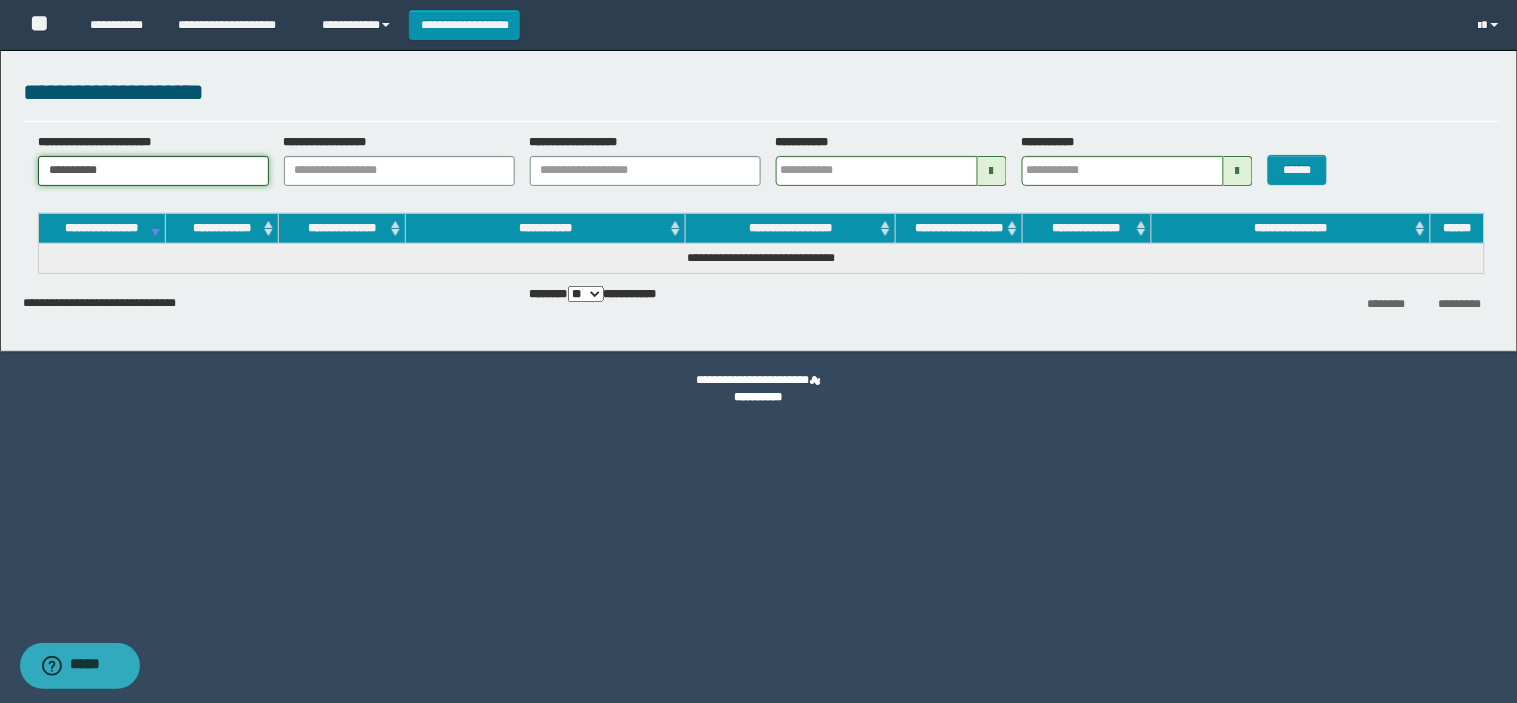 drag, startPoint x: 153, startPoint y: 180, endPoint x: 0, endPoint y: 225, distance: 159.48041 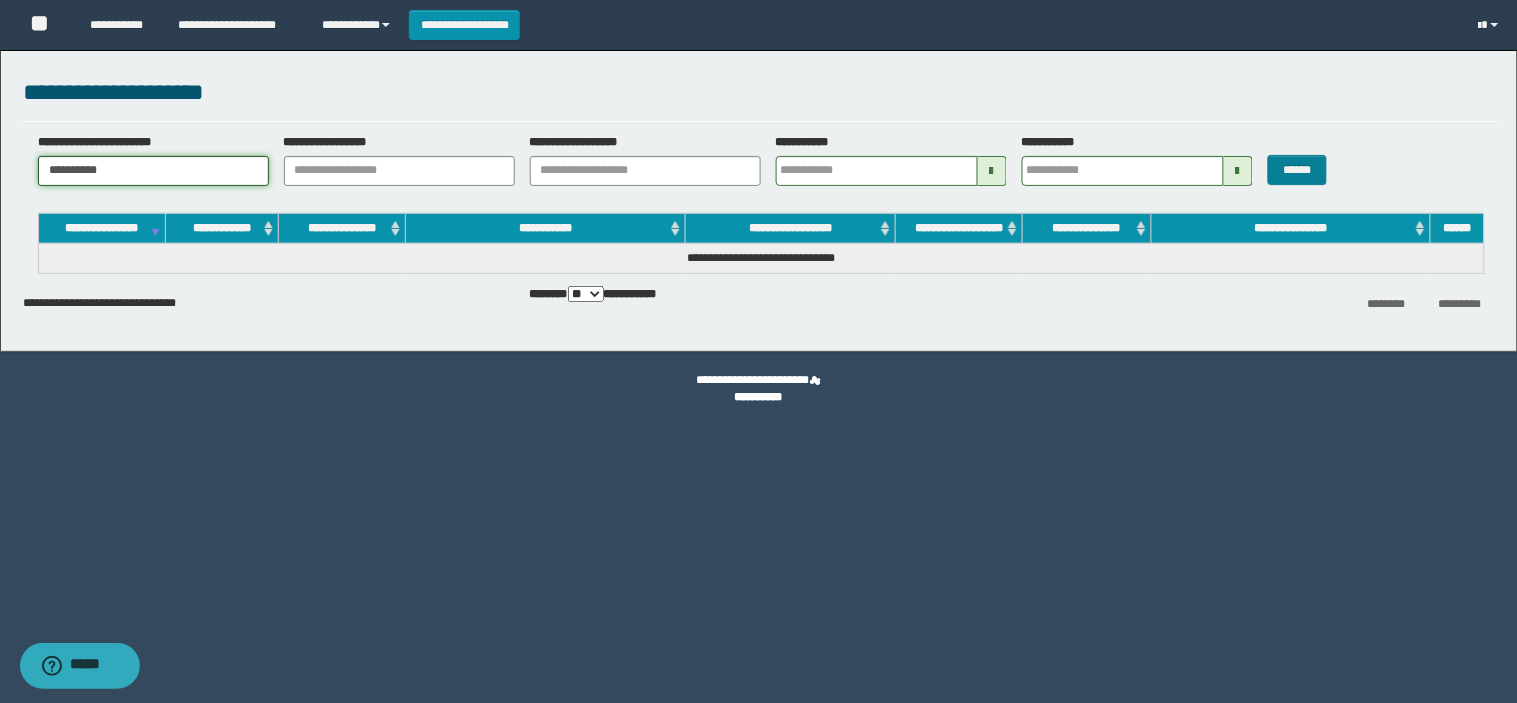 type on "**********" 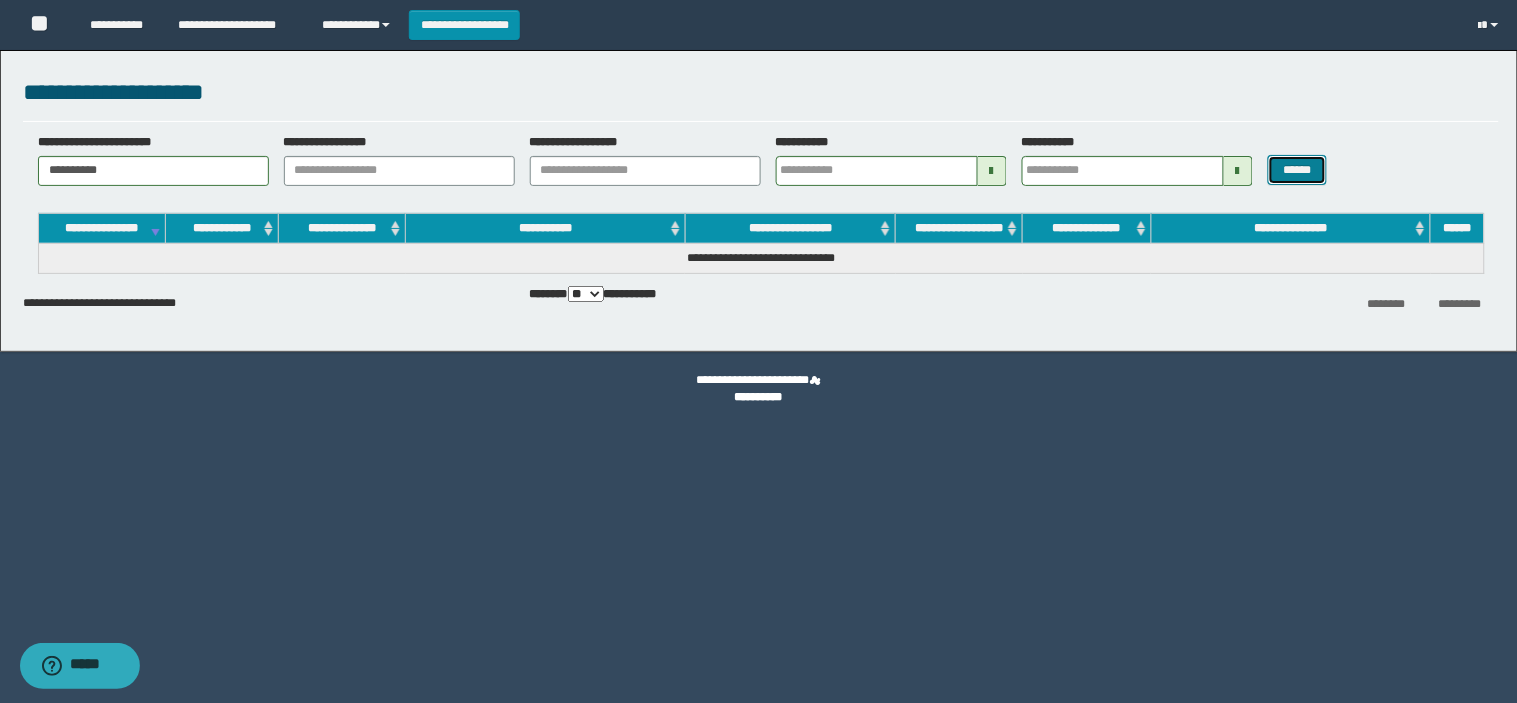 click on "******" at bounding box center [1298, 170] 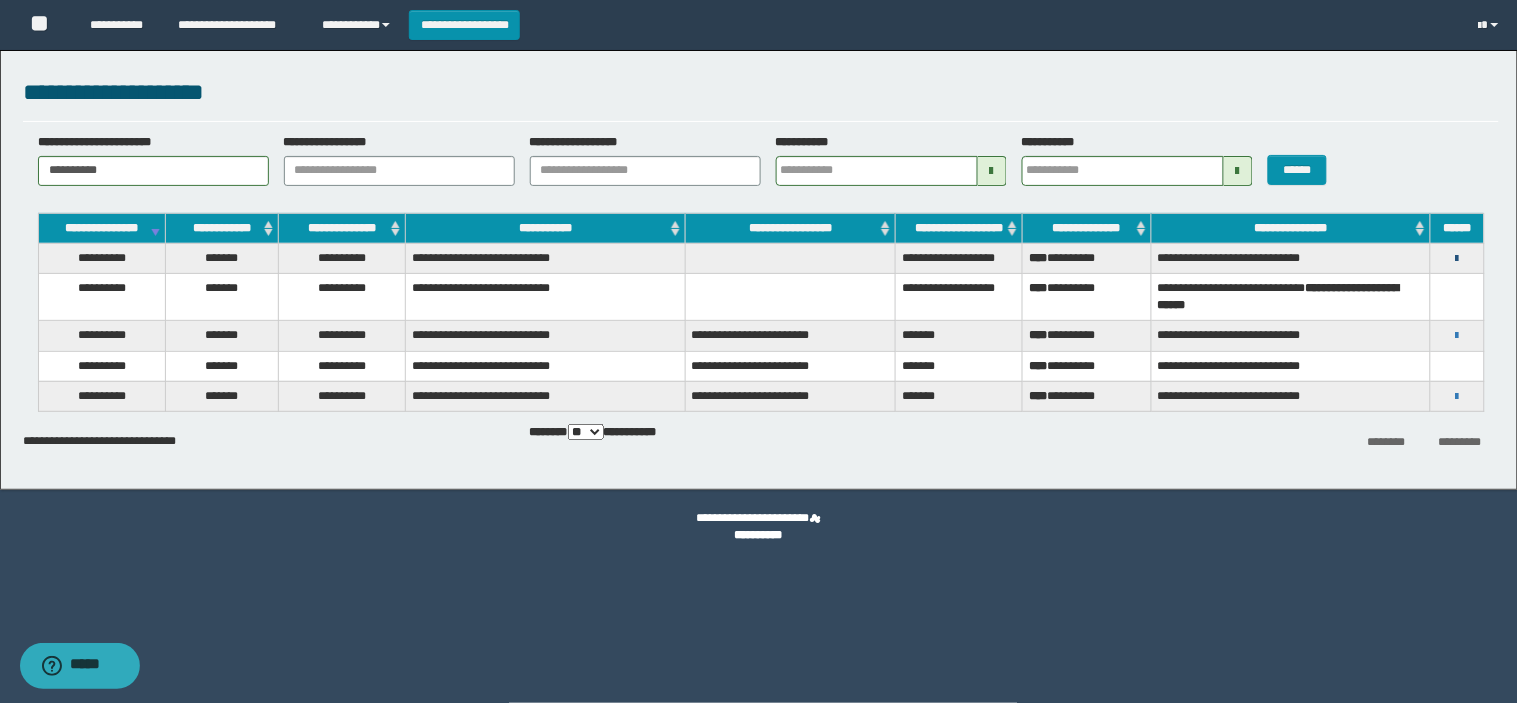 click at bounding box center [1457, 259] 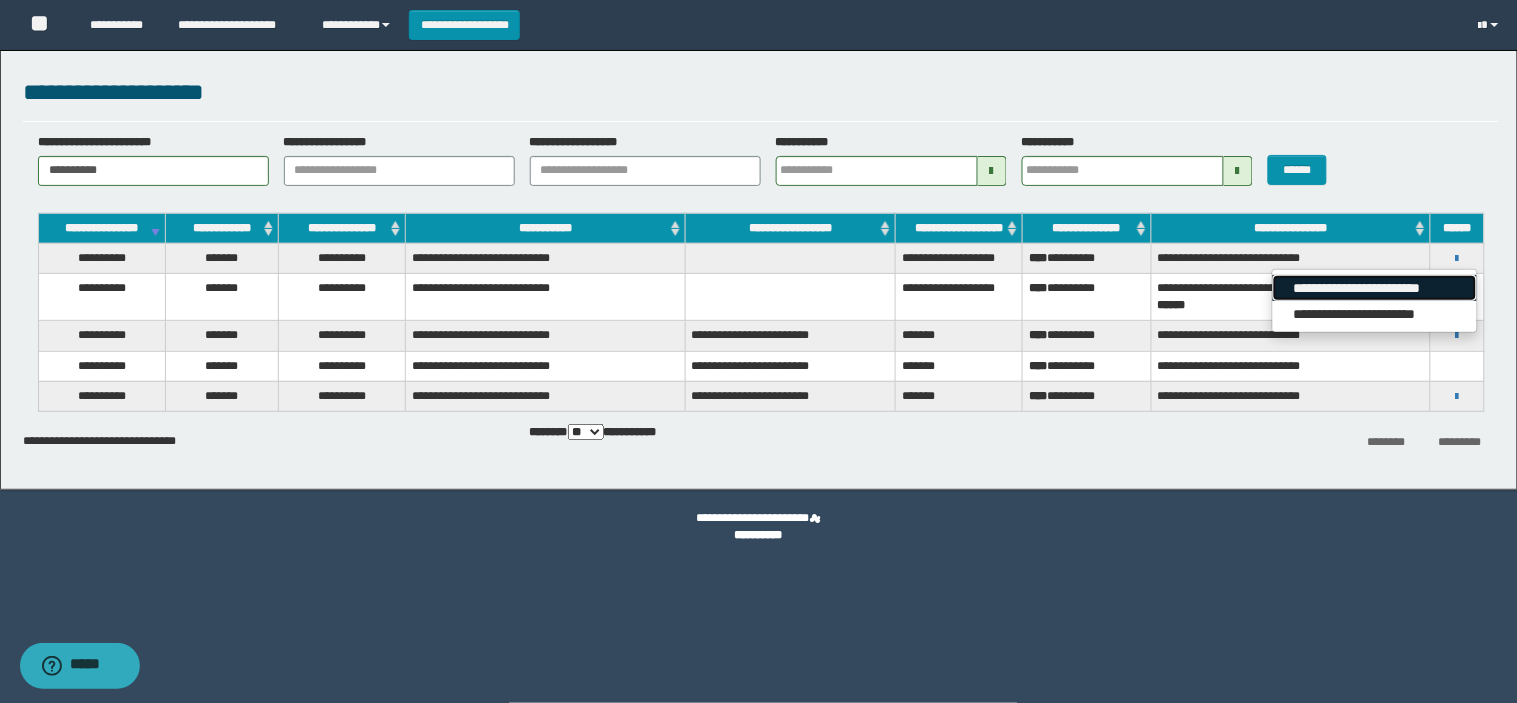click on "**********" at bounding box center [1374, 288] 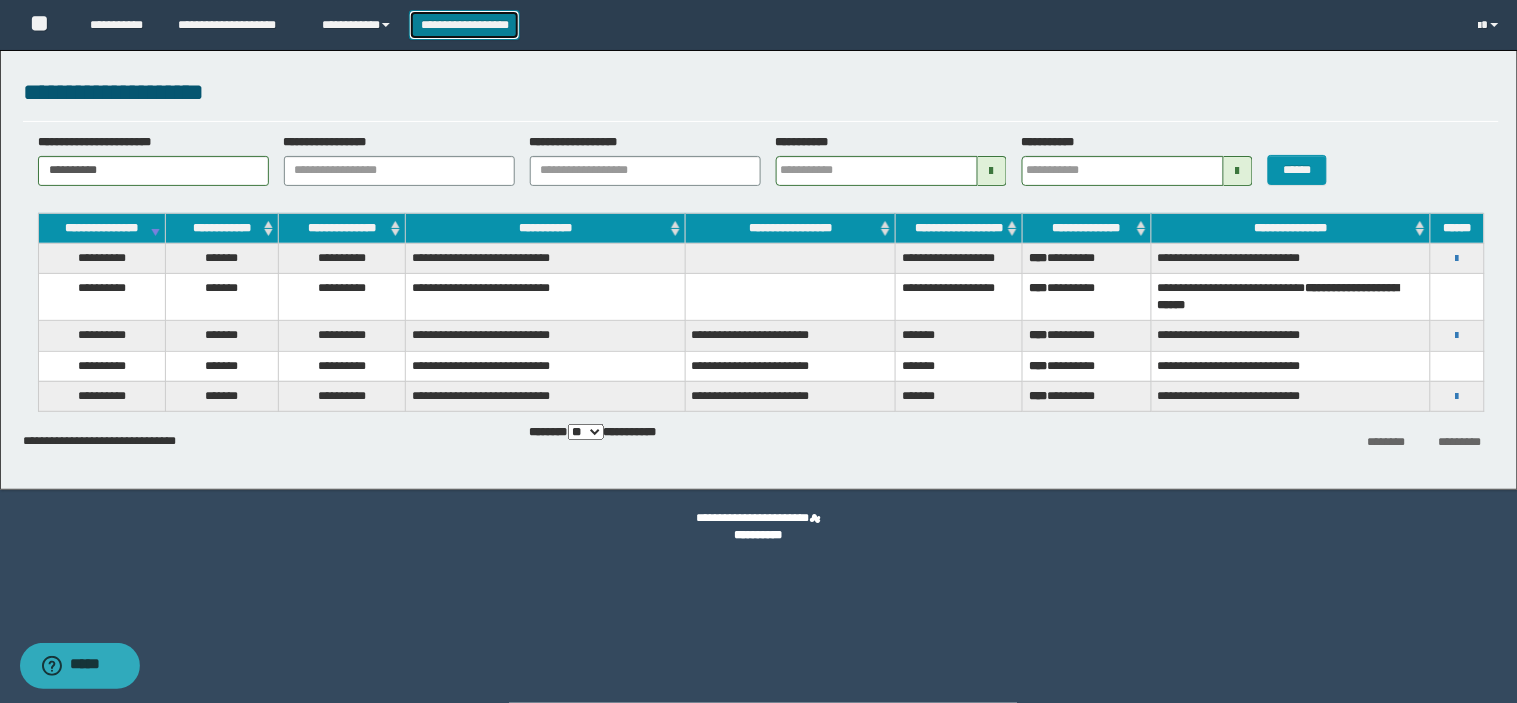 click on "**********" at bounding box center (464, 25) 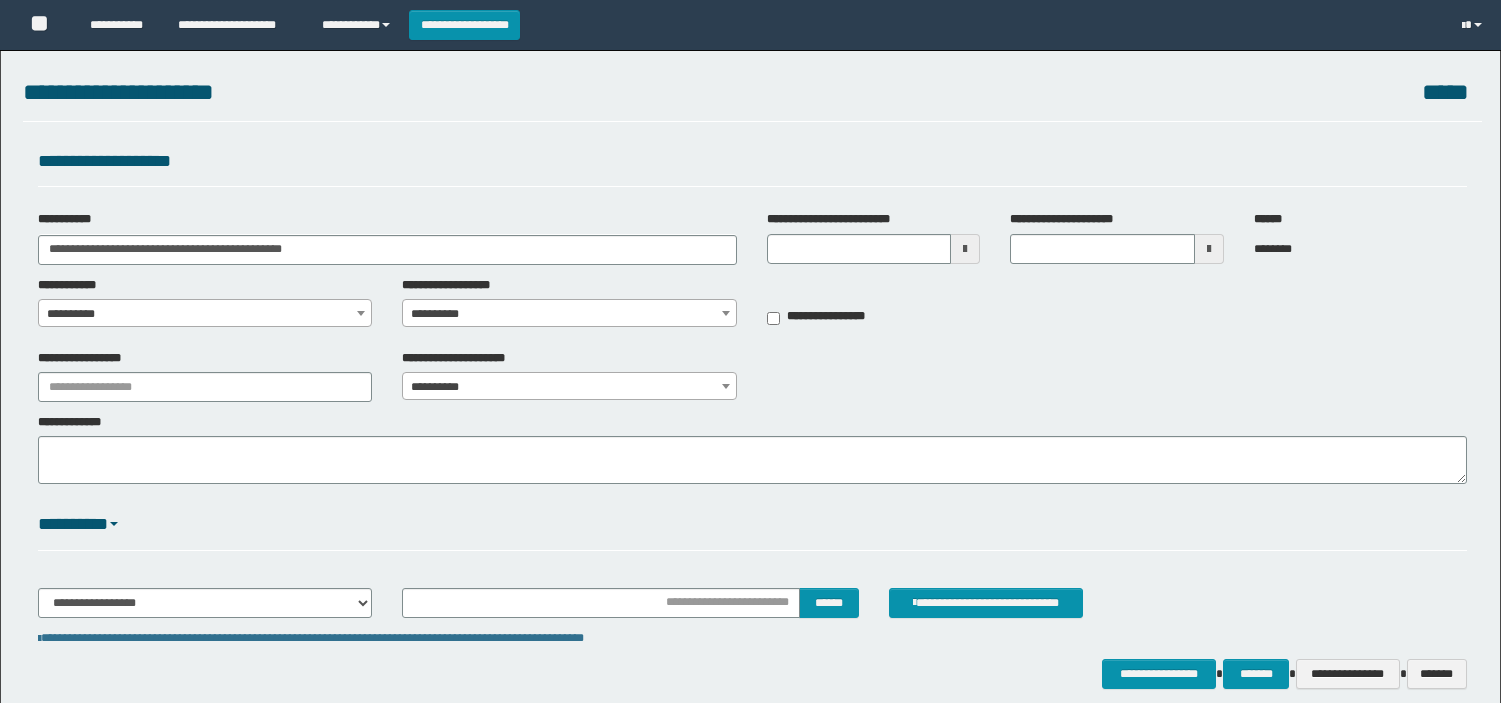 scroll, scrollTop: 0, scrollLeft: 0, axis: both 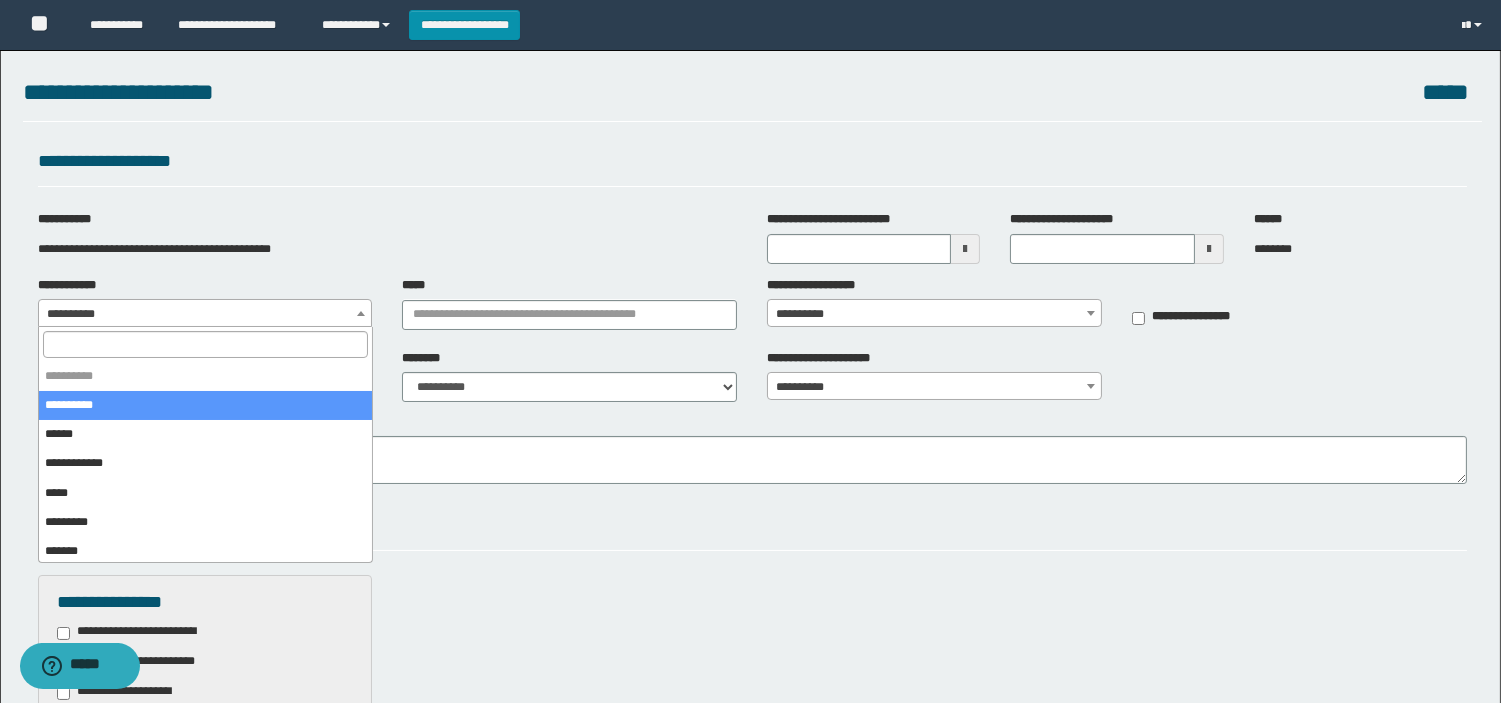 click on "**********" at bounding box center [205, 314] 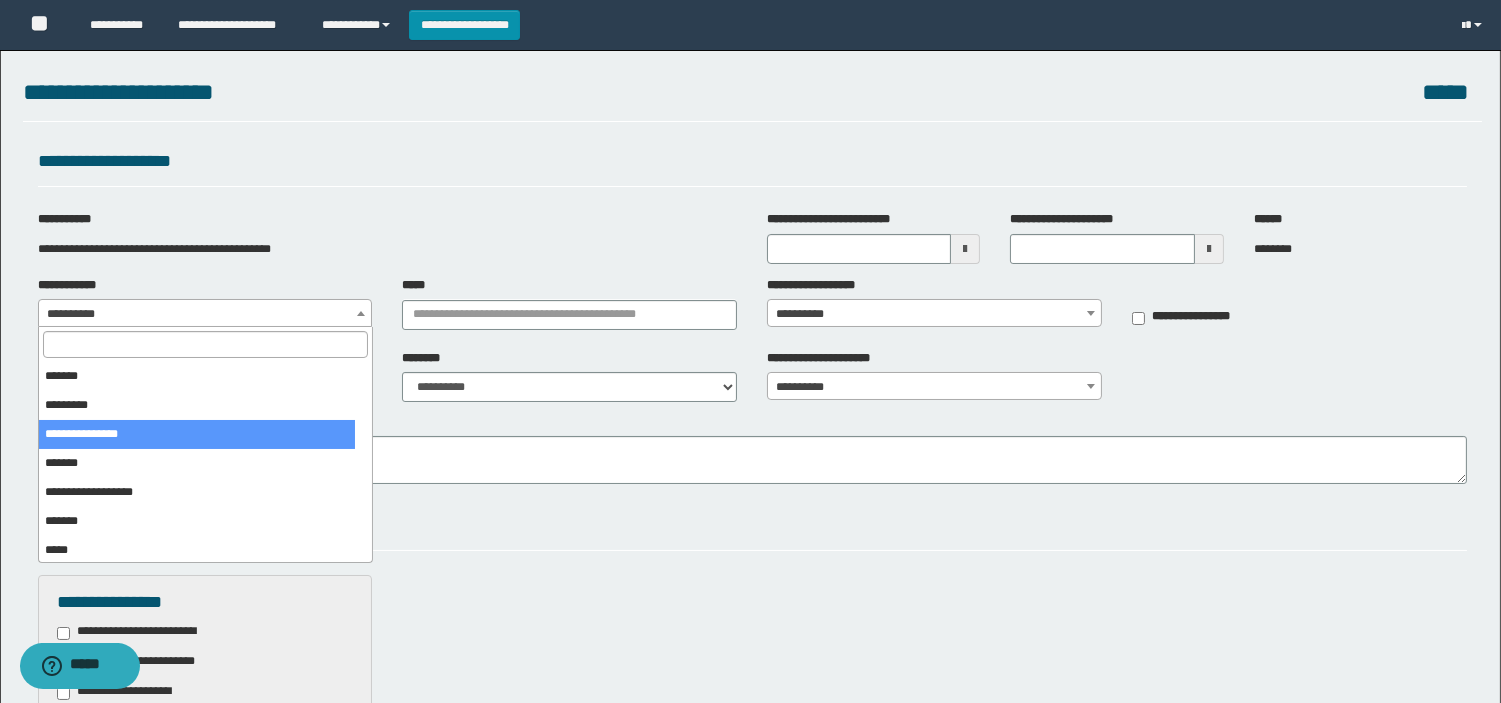 scroll, scrollTop: 185, scrollLeft: 0, axis: vertical 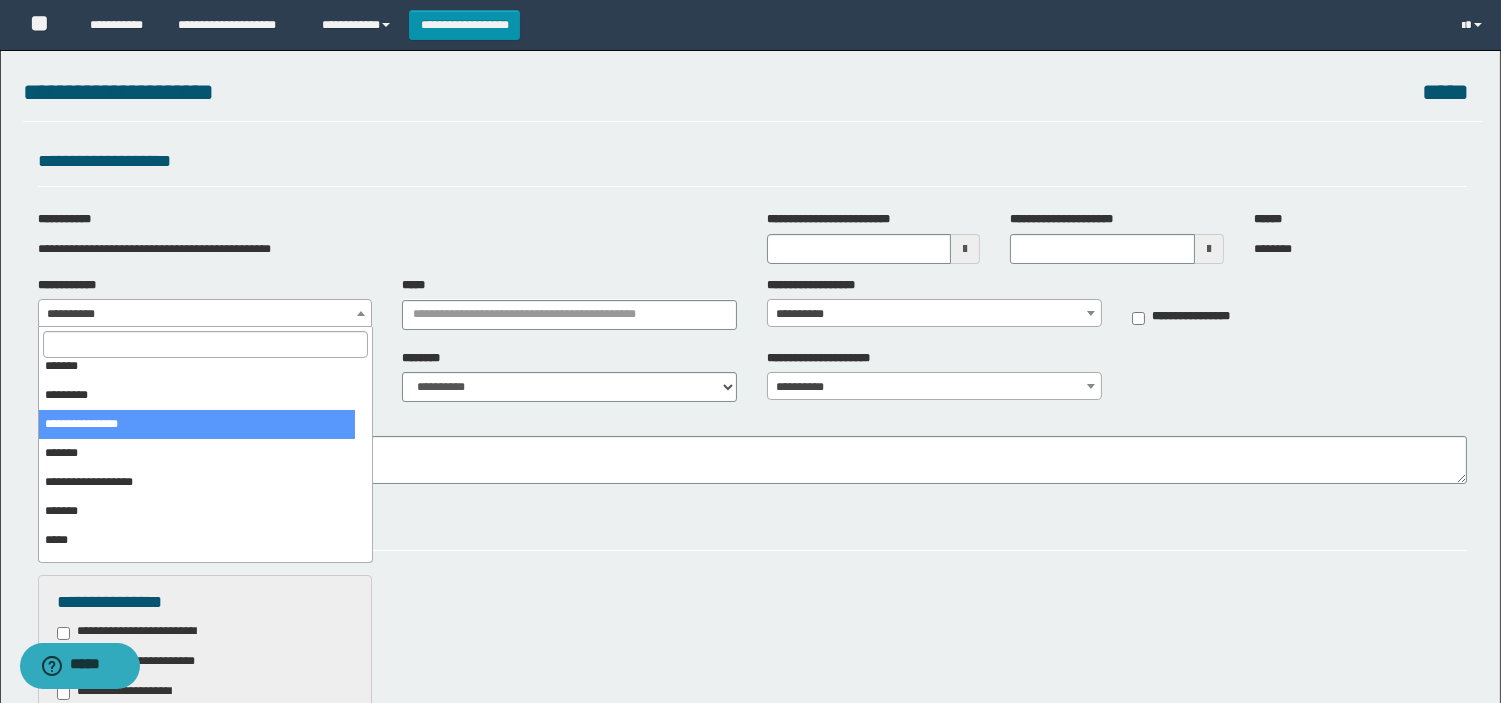 select on "**" 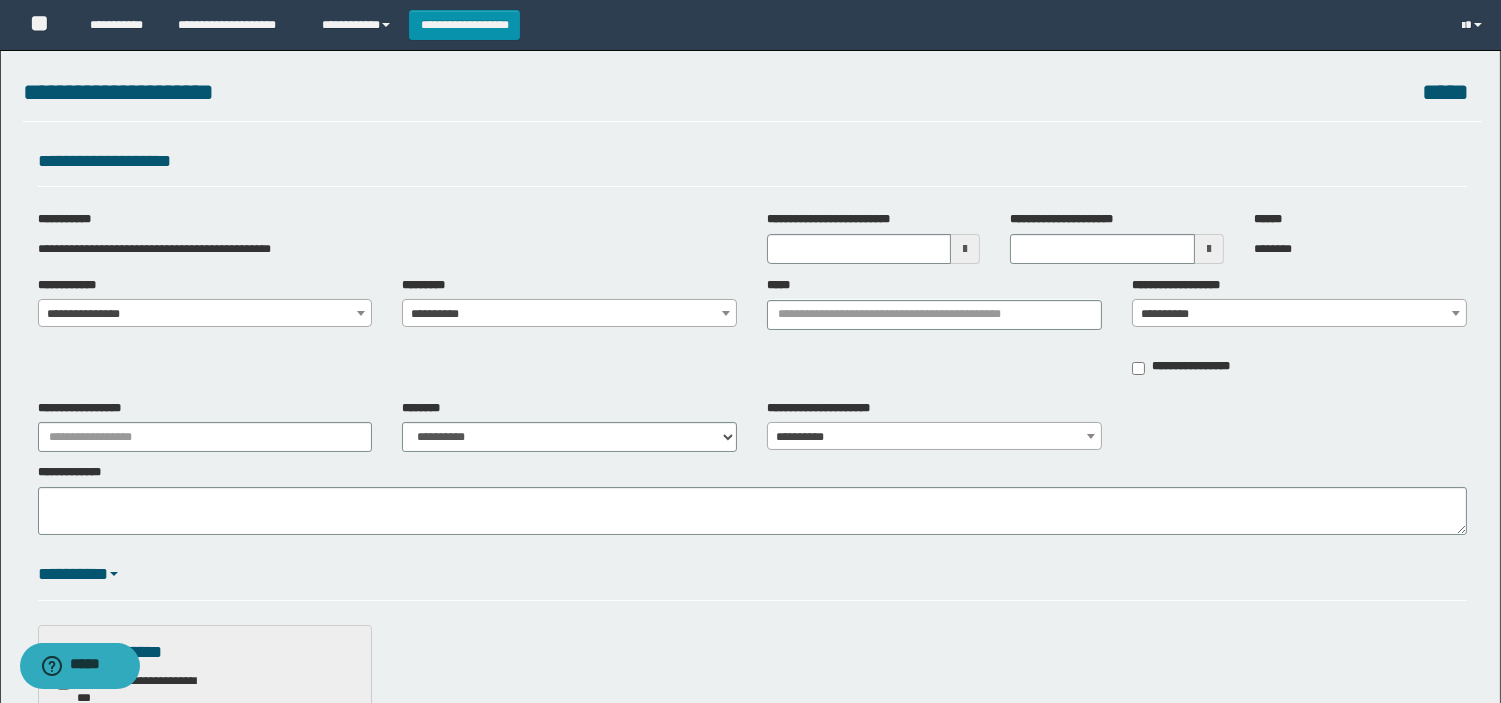click on "**********" at bounding box center [569, 314] 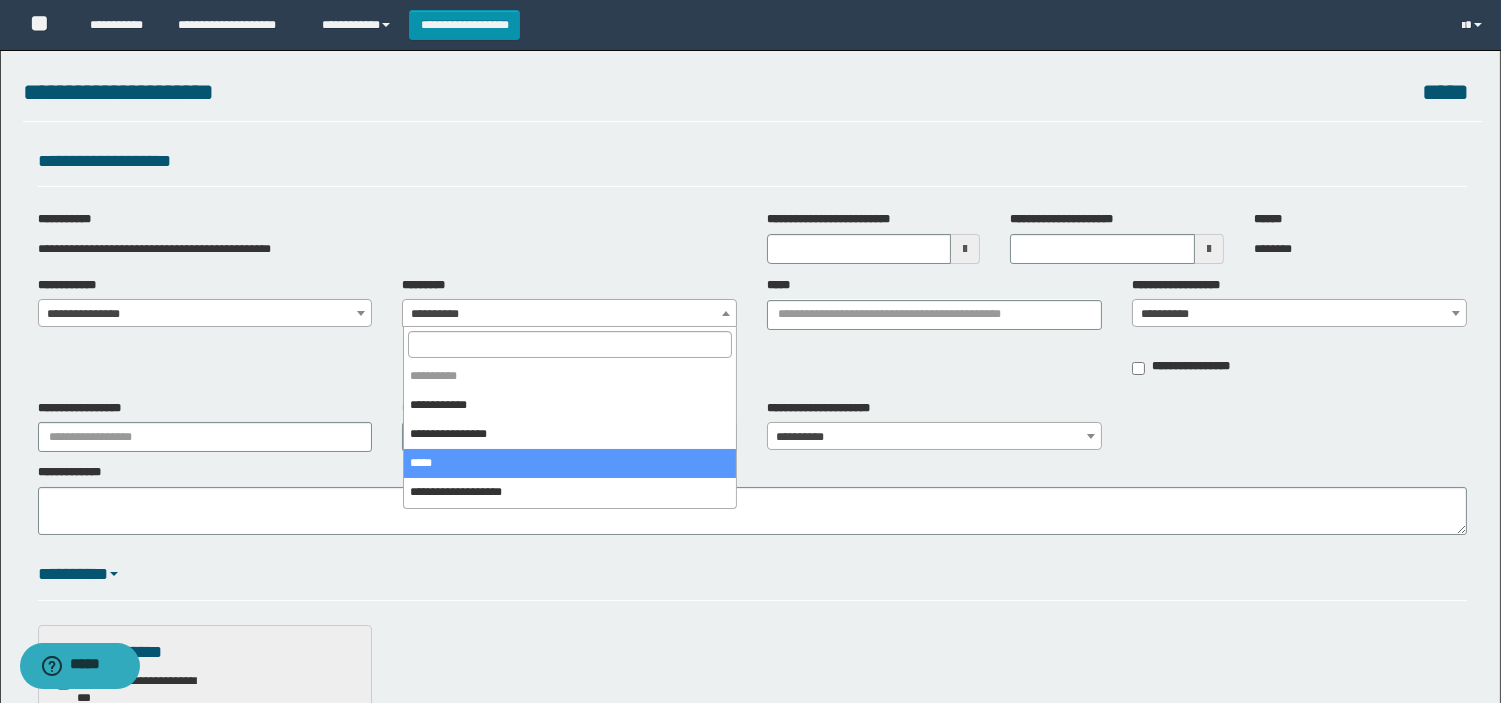 select on "****" 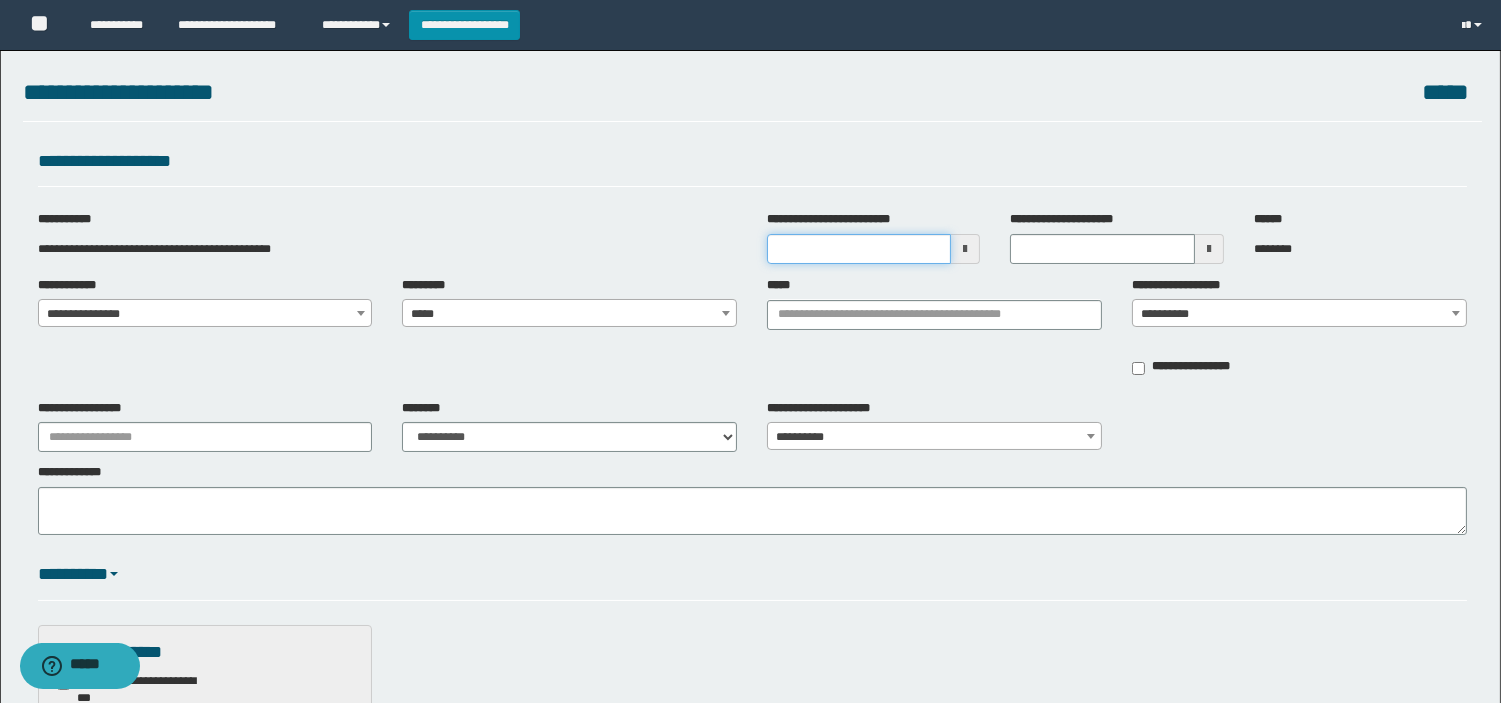 click on "**********" at bounding box center (859, 249) 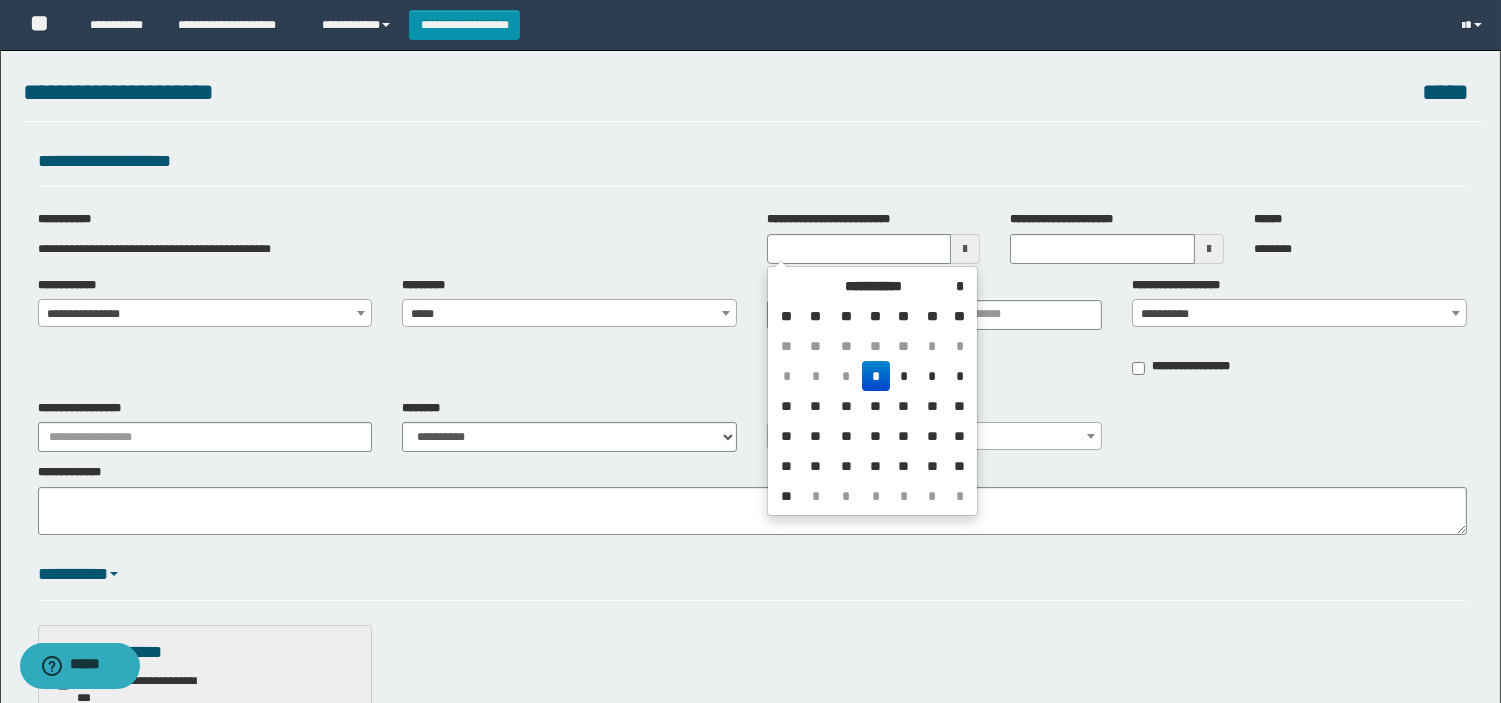 click on "*" at bounding box center [876, 376] 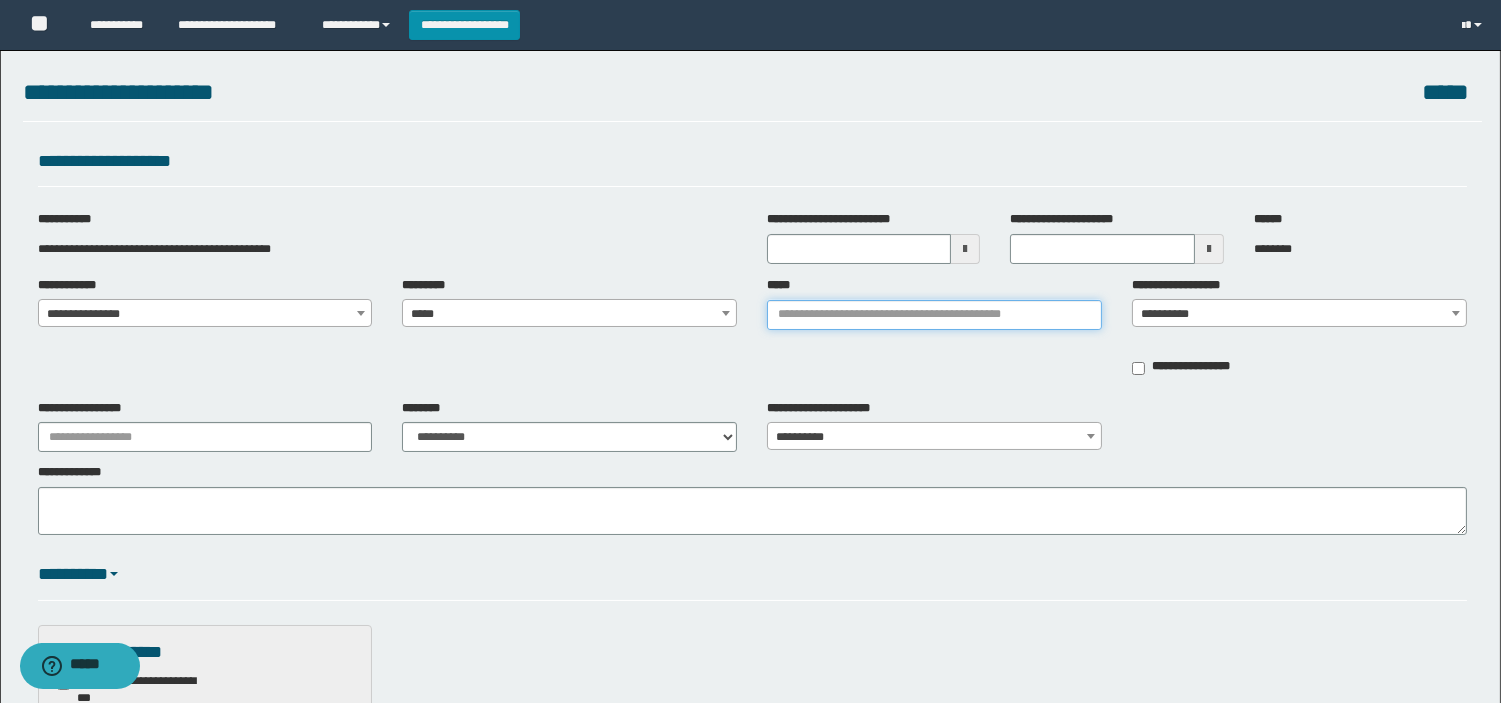 click on "*****" at bounding box center [934, 315] 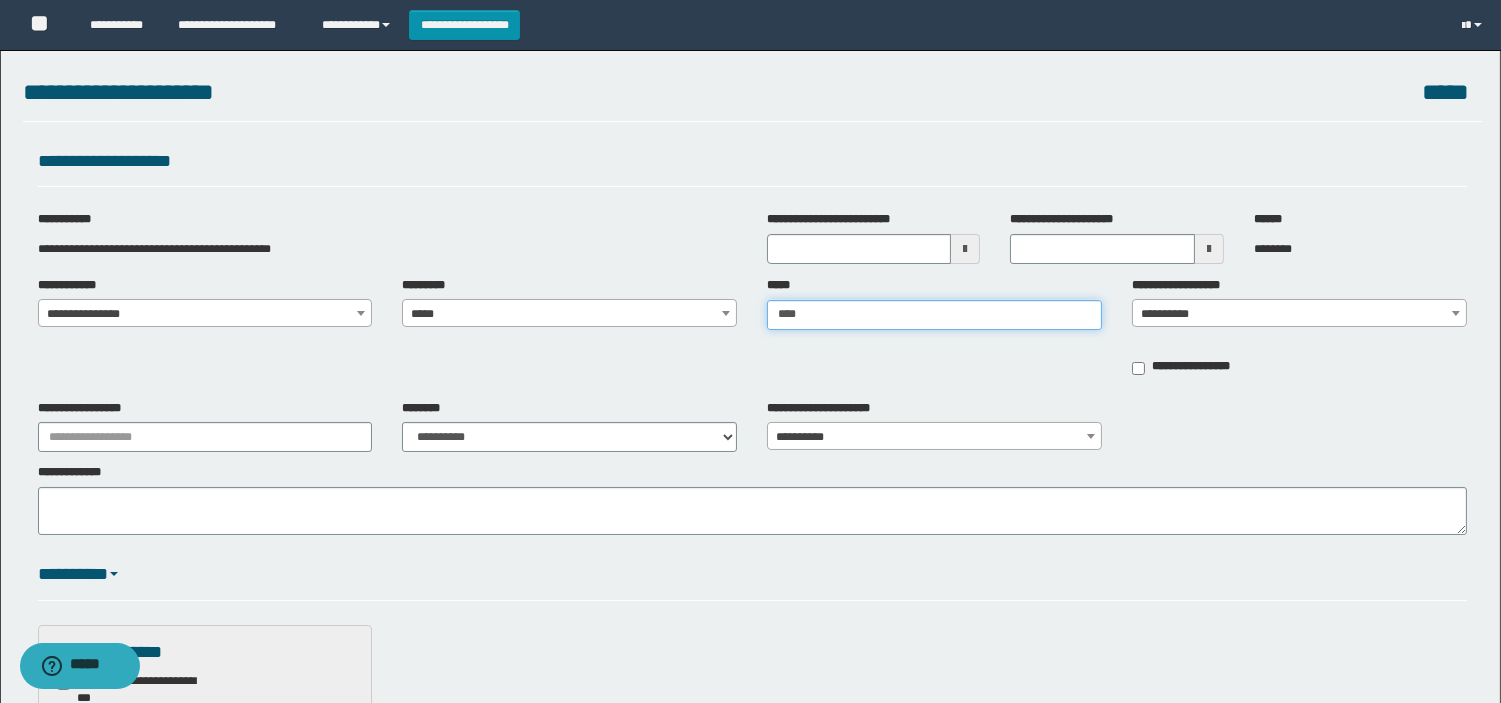 type on "*****" 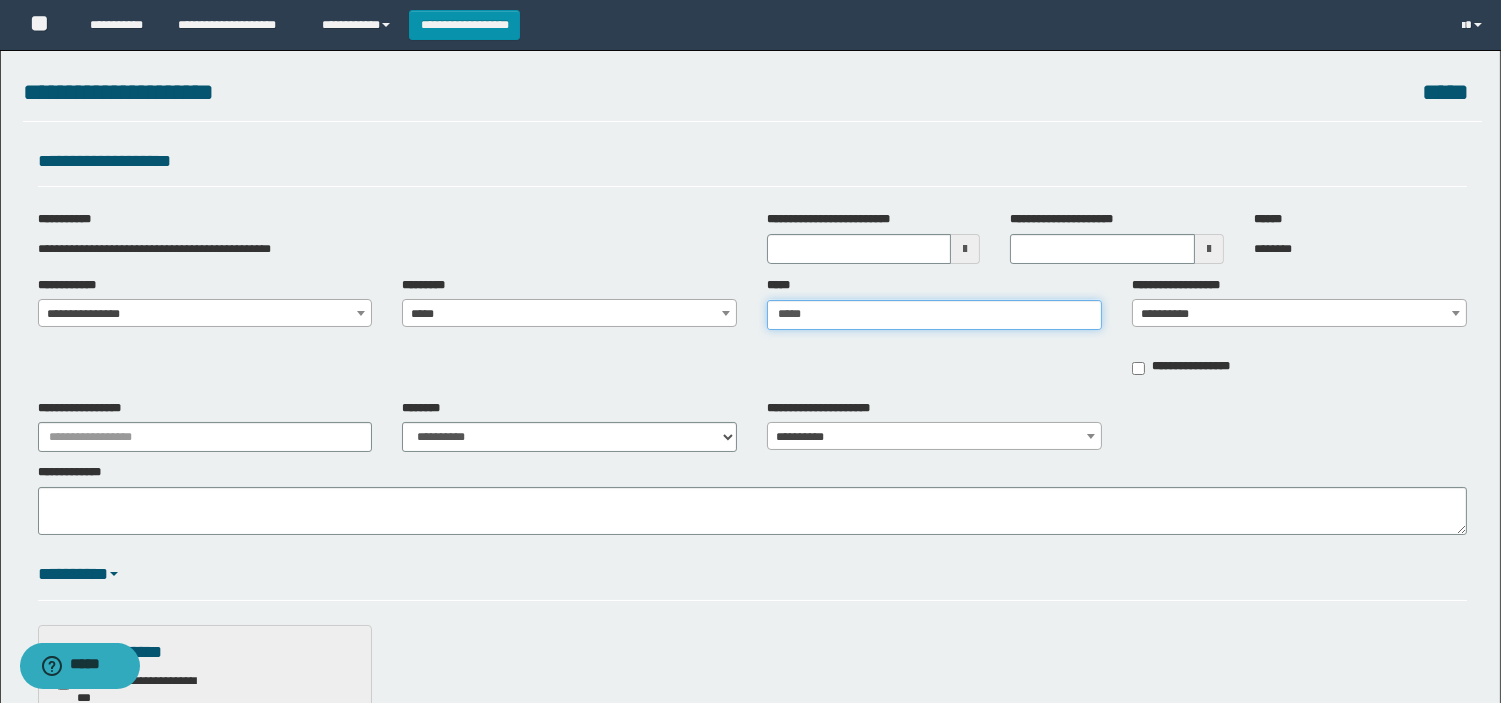 type on "**********" 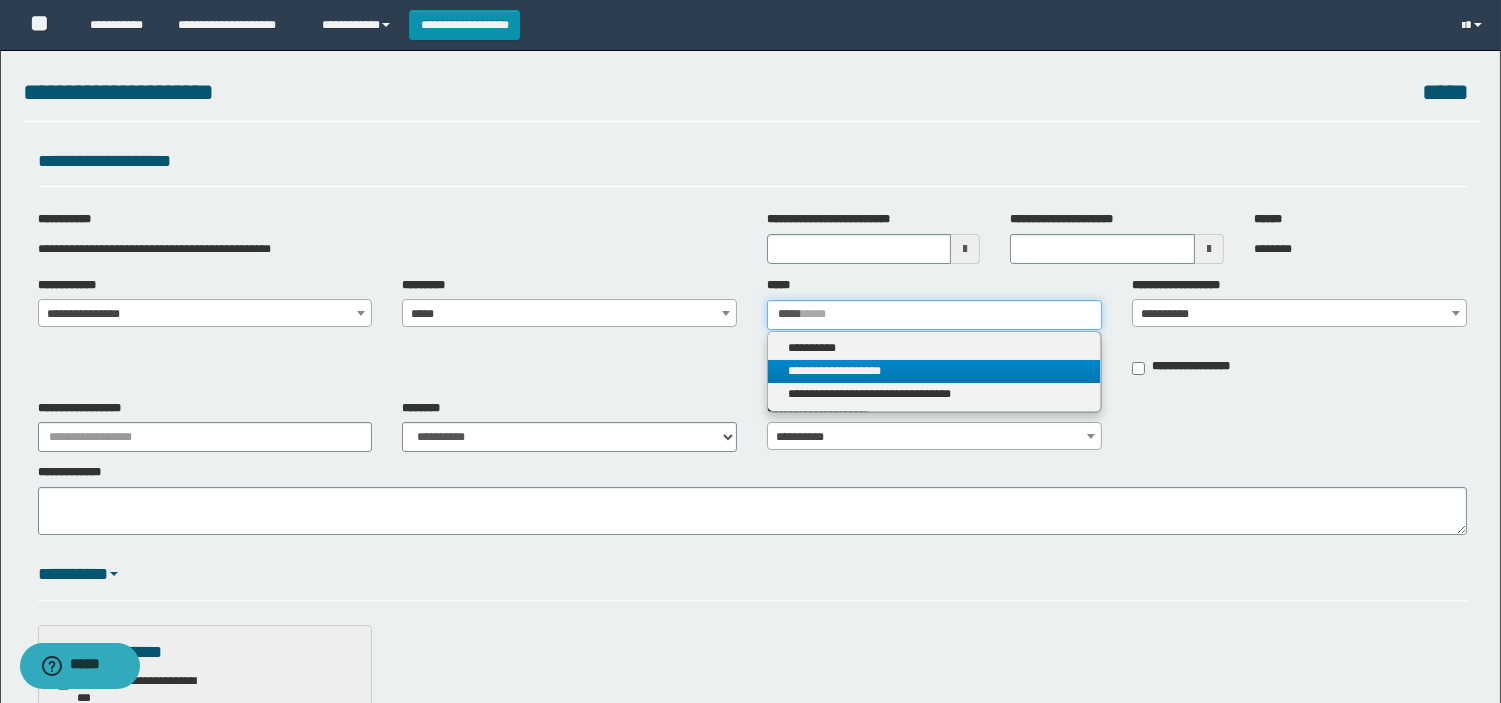type on "*****" 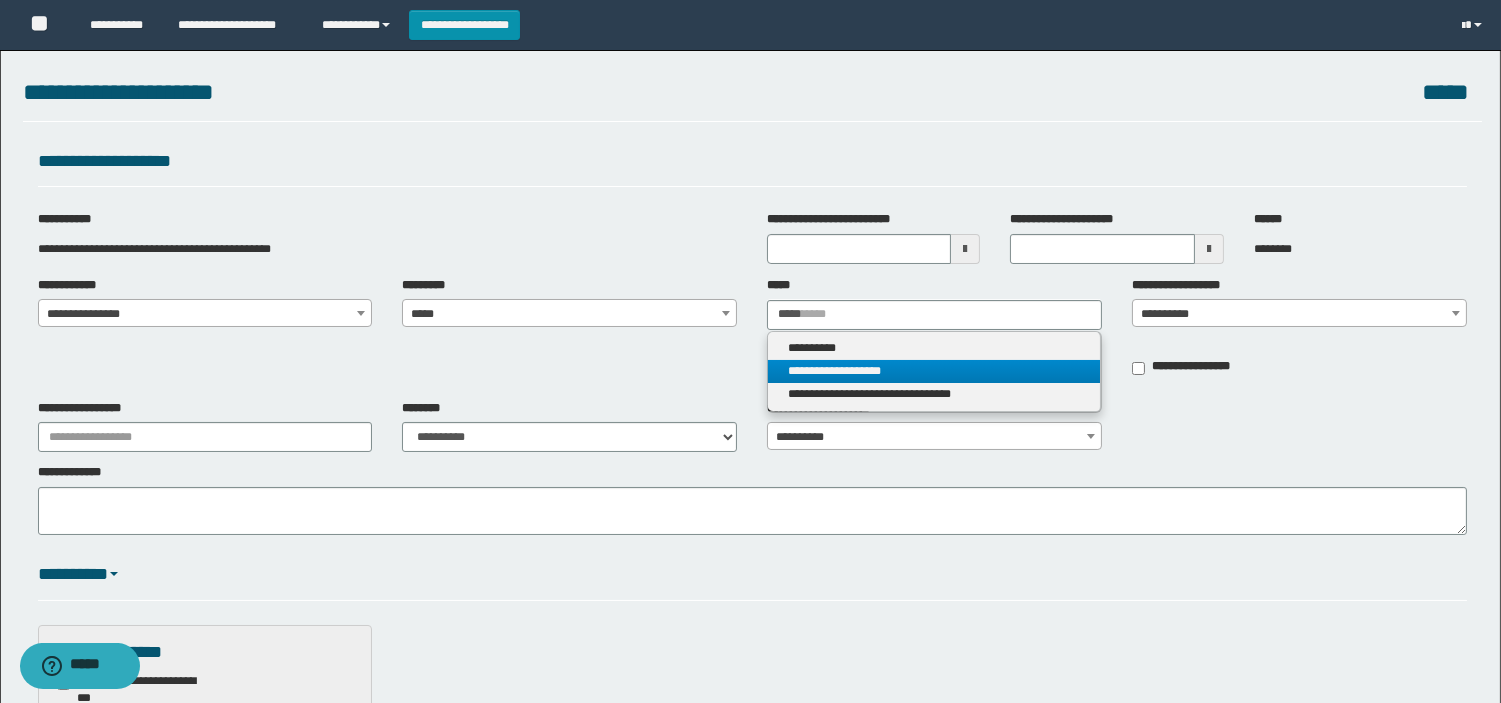 type 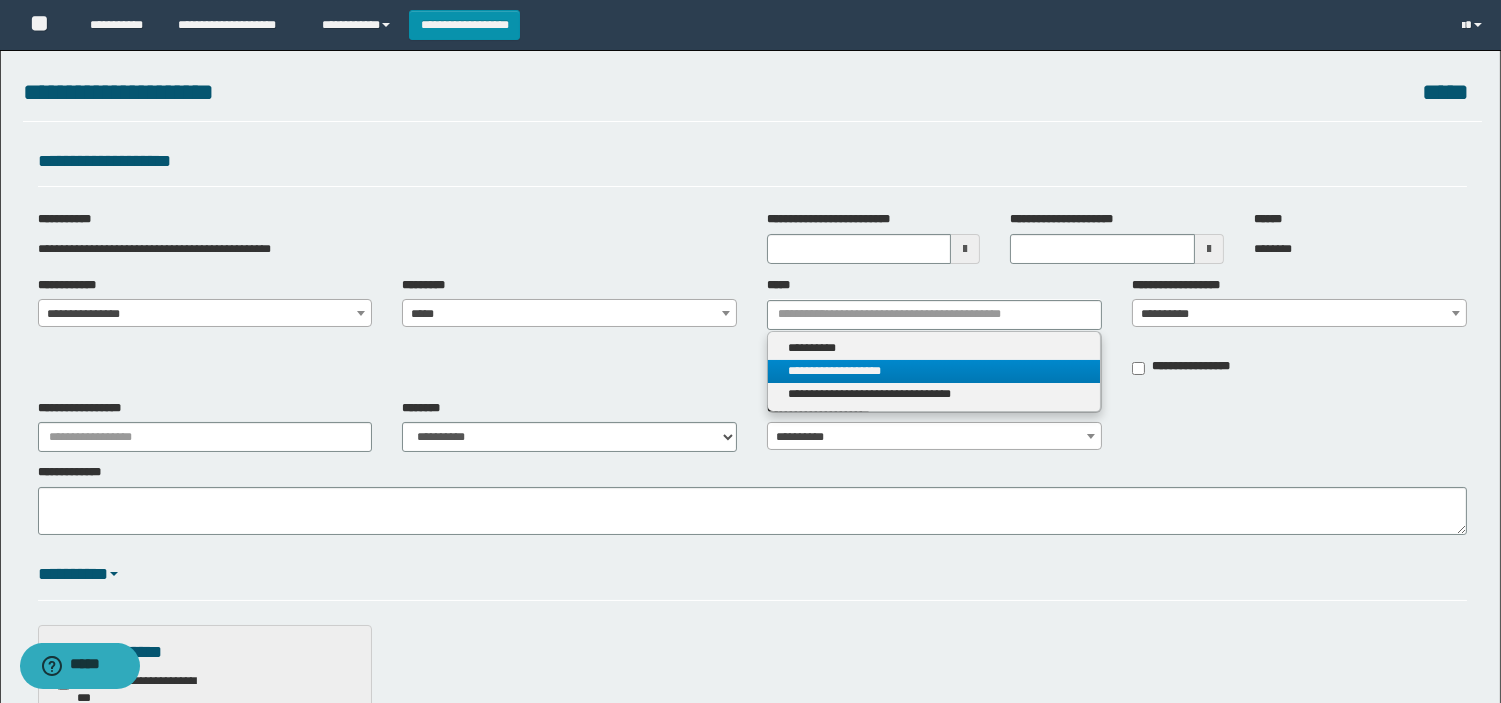 click on "**********" at bounding box center [934, 371] 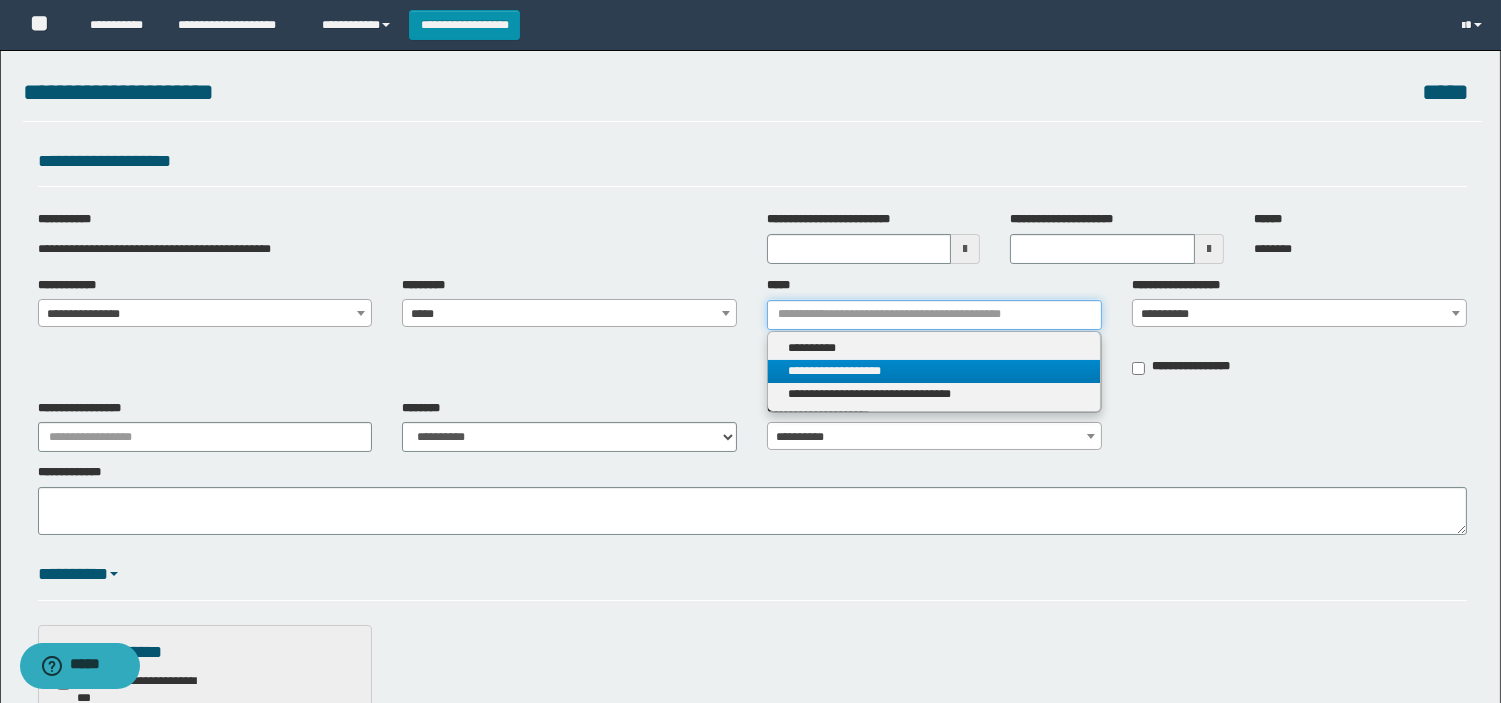 type 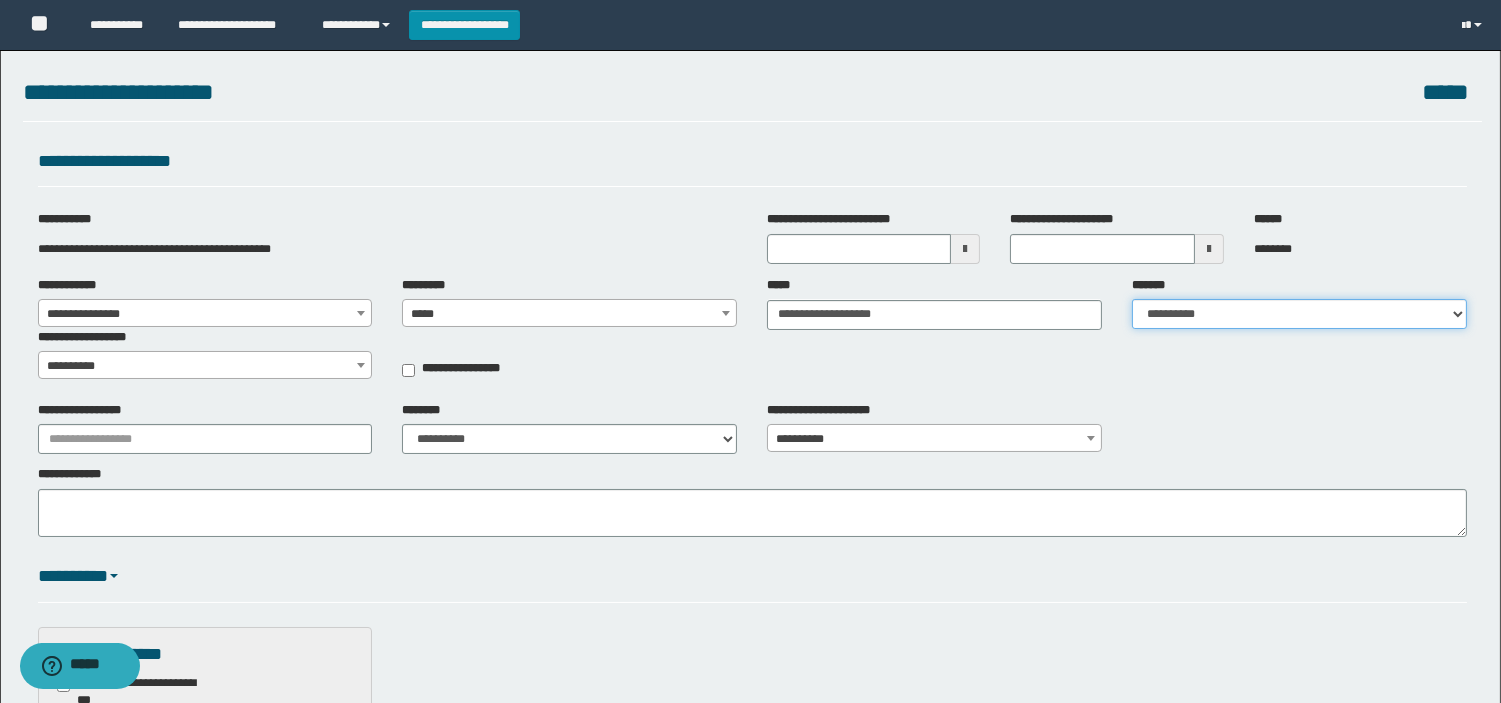 click on "**********" at bounding box center [1299, 314] 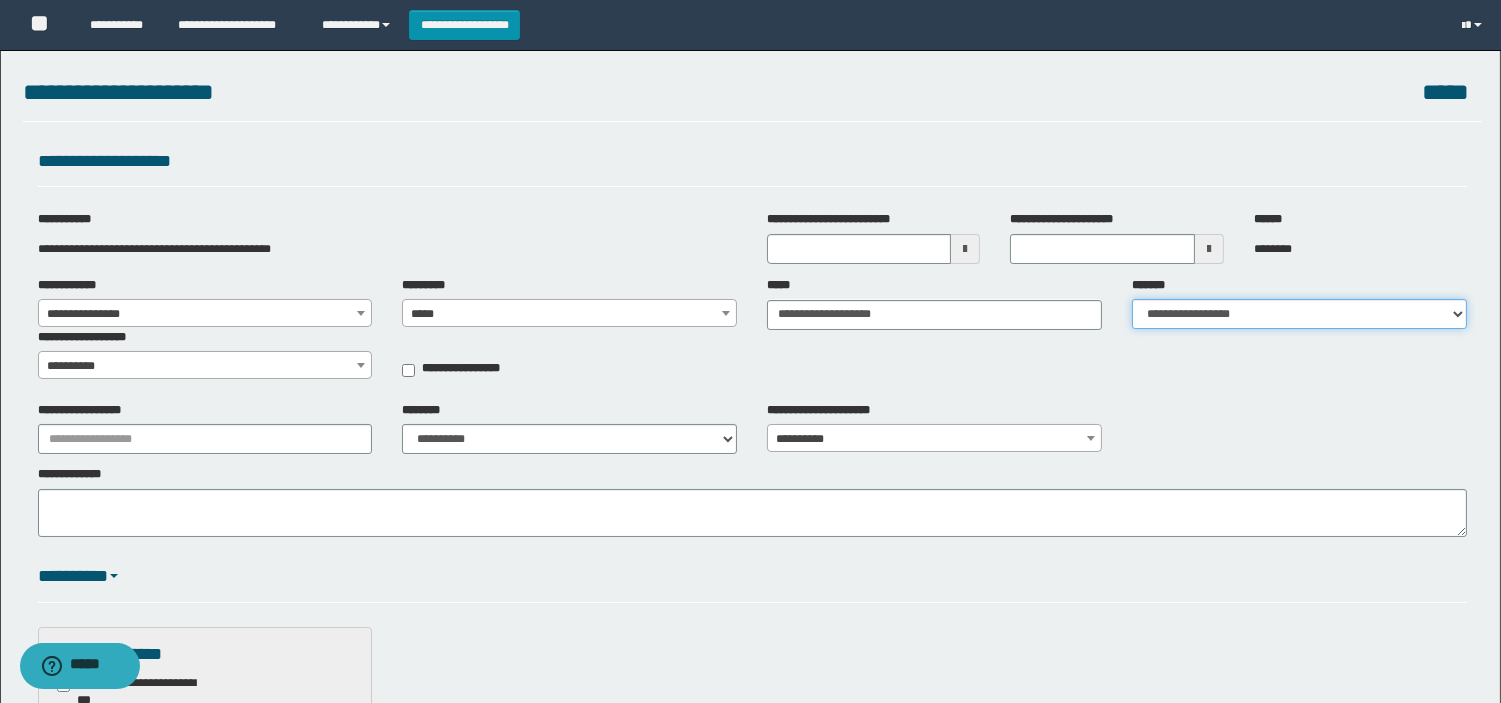 click on "**********" at bounding box center [1299, 314] 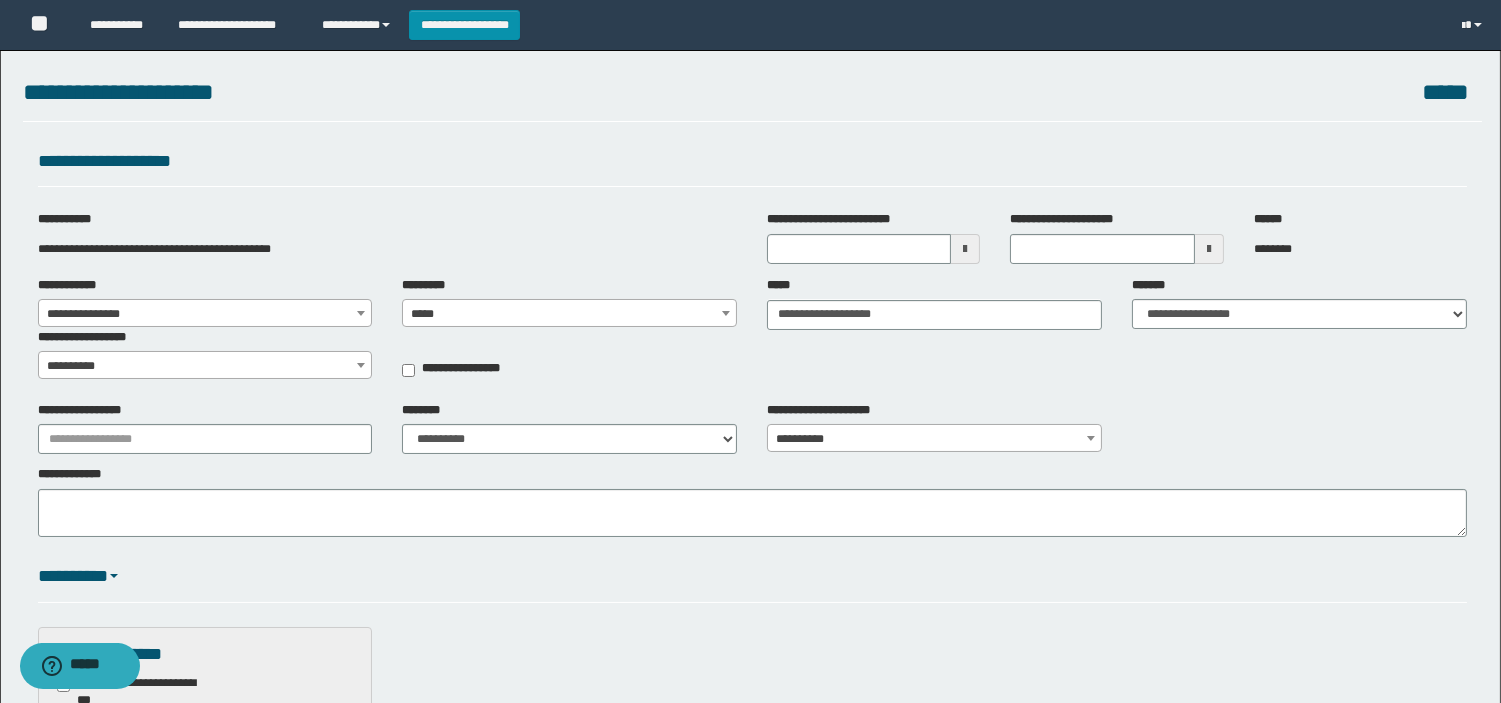 click on "**********" at bounding box center (205, 366) 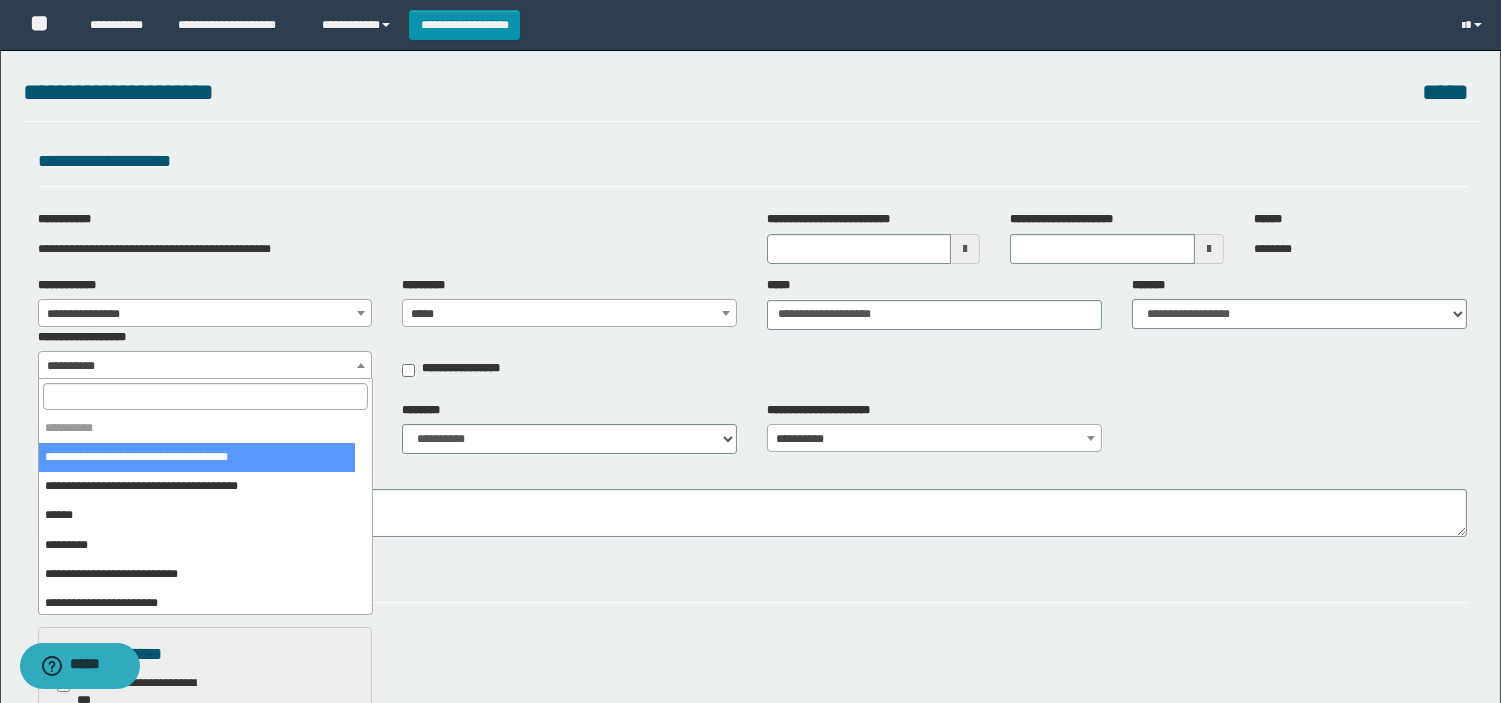 select on "***" 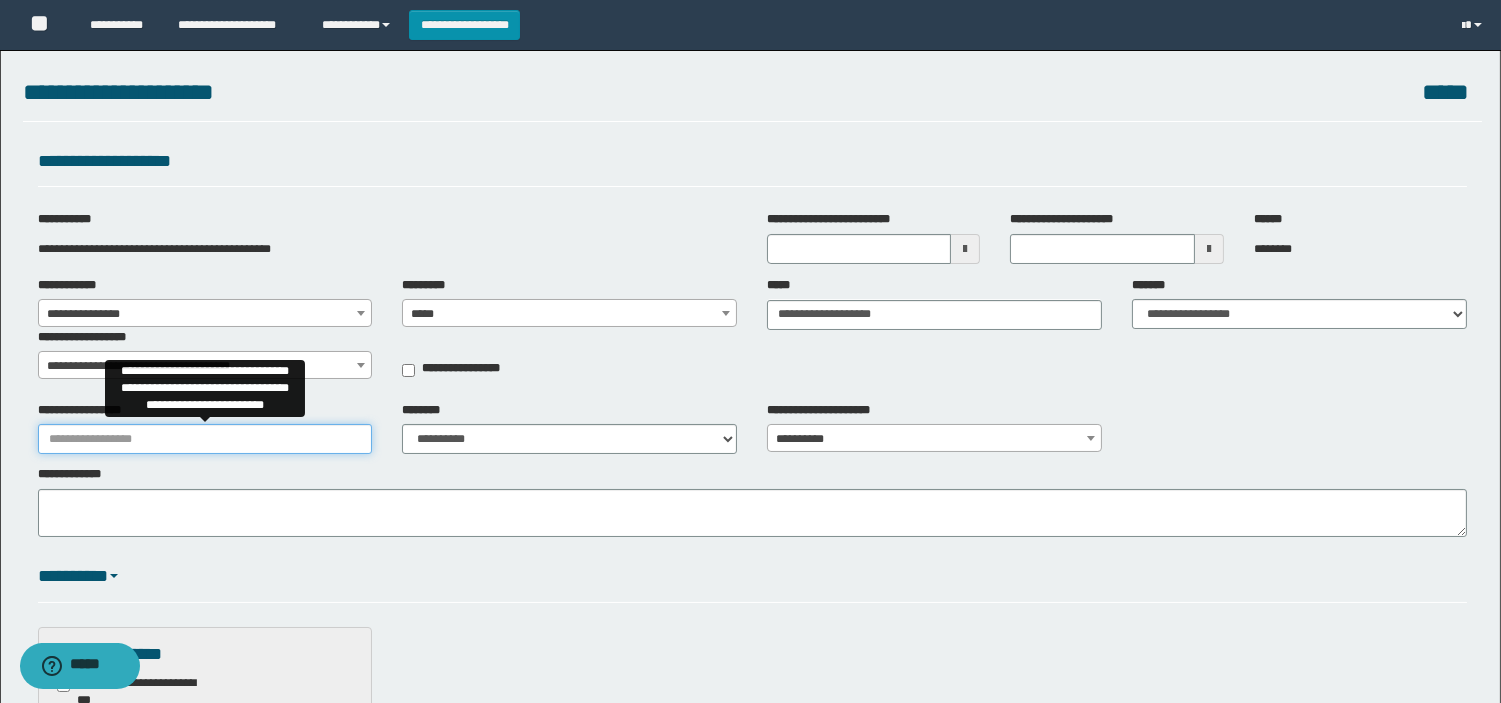 click on "**********" at bounding box center (205, 439) 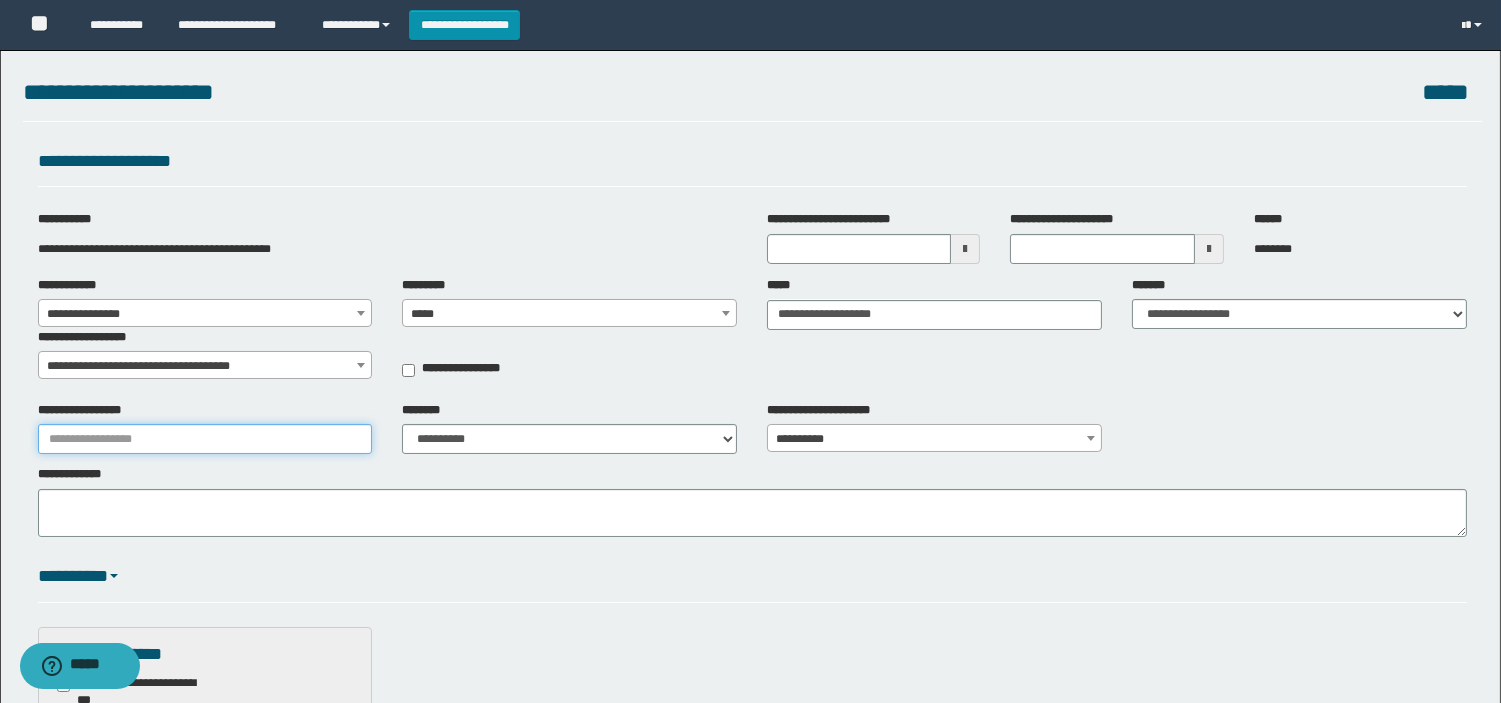 type on "**********" 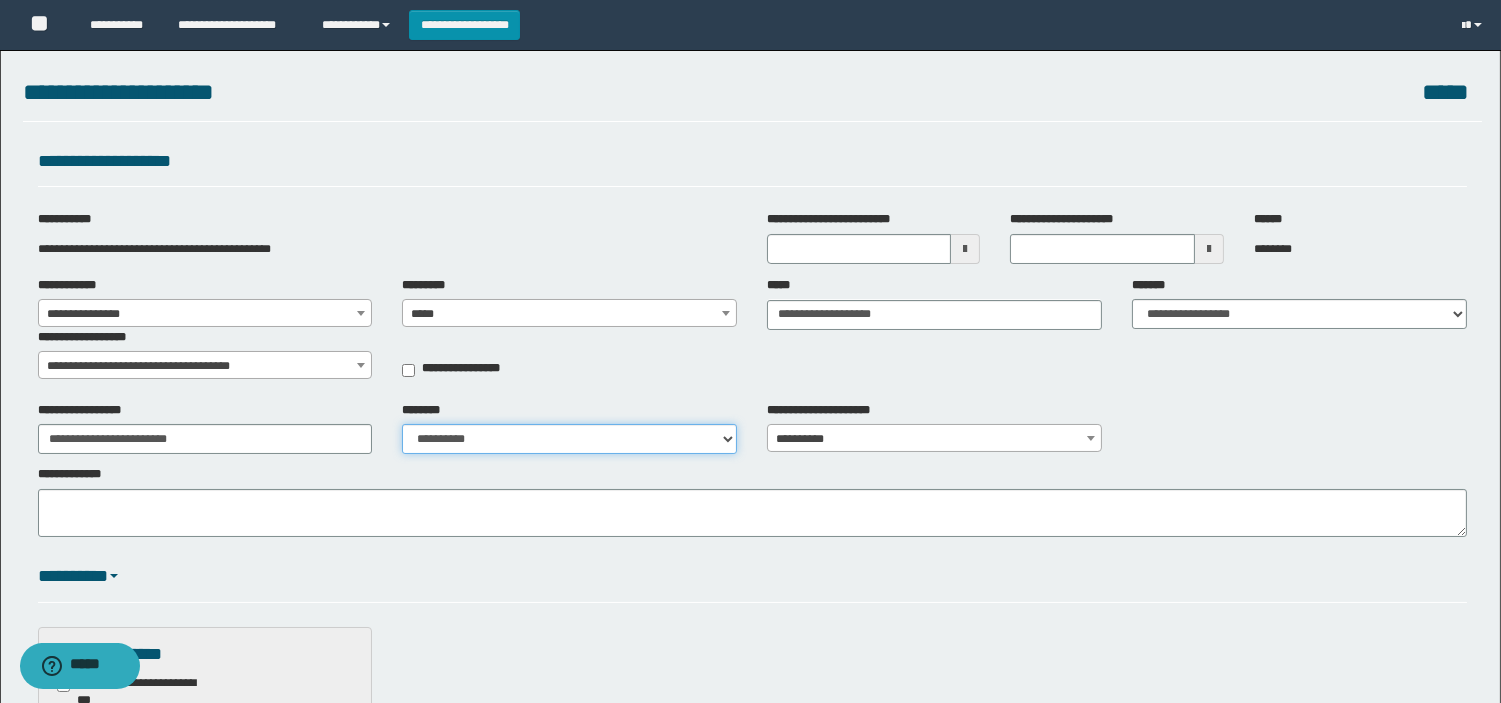 click on "**********" at bounding box center (569, 439) 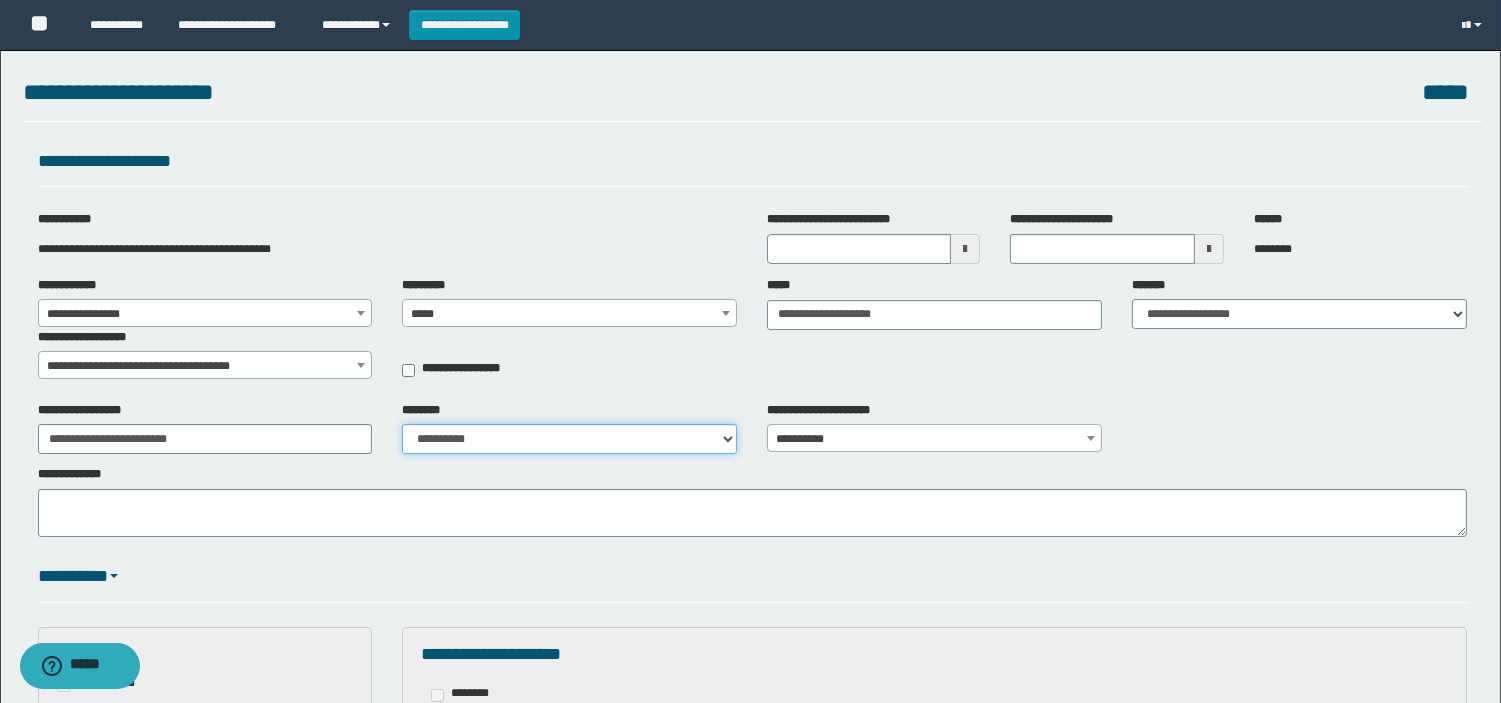 select on "***" 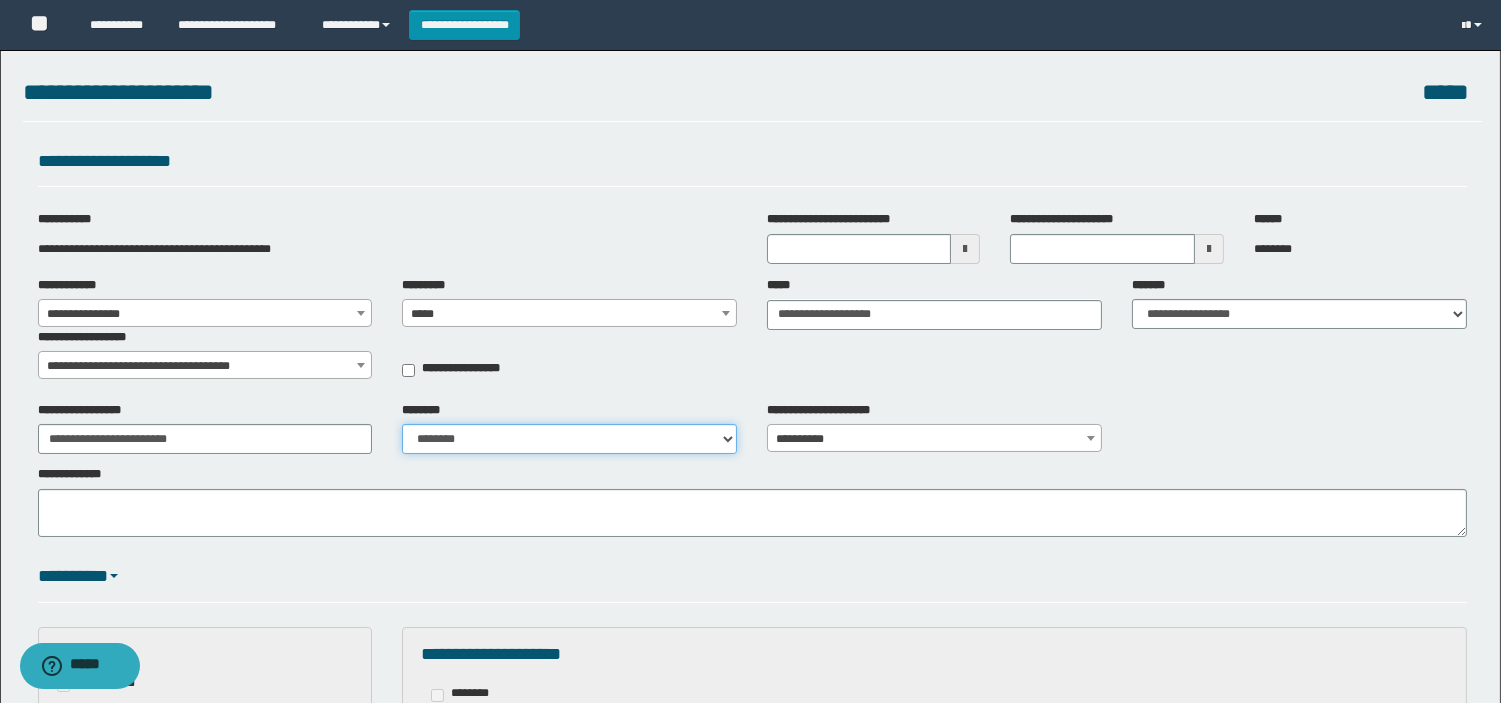 click on "**********" at bounding box center (569, 439) 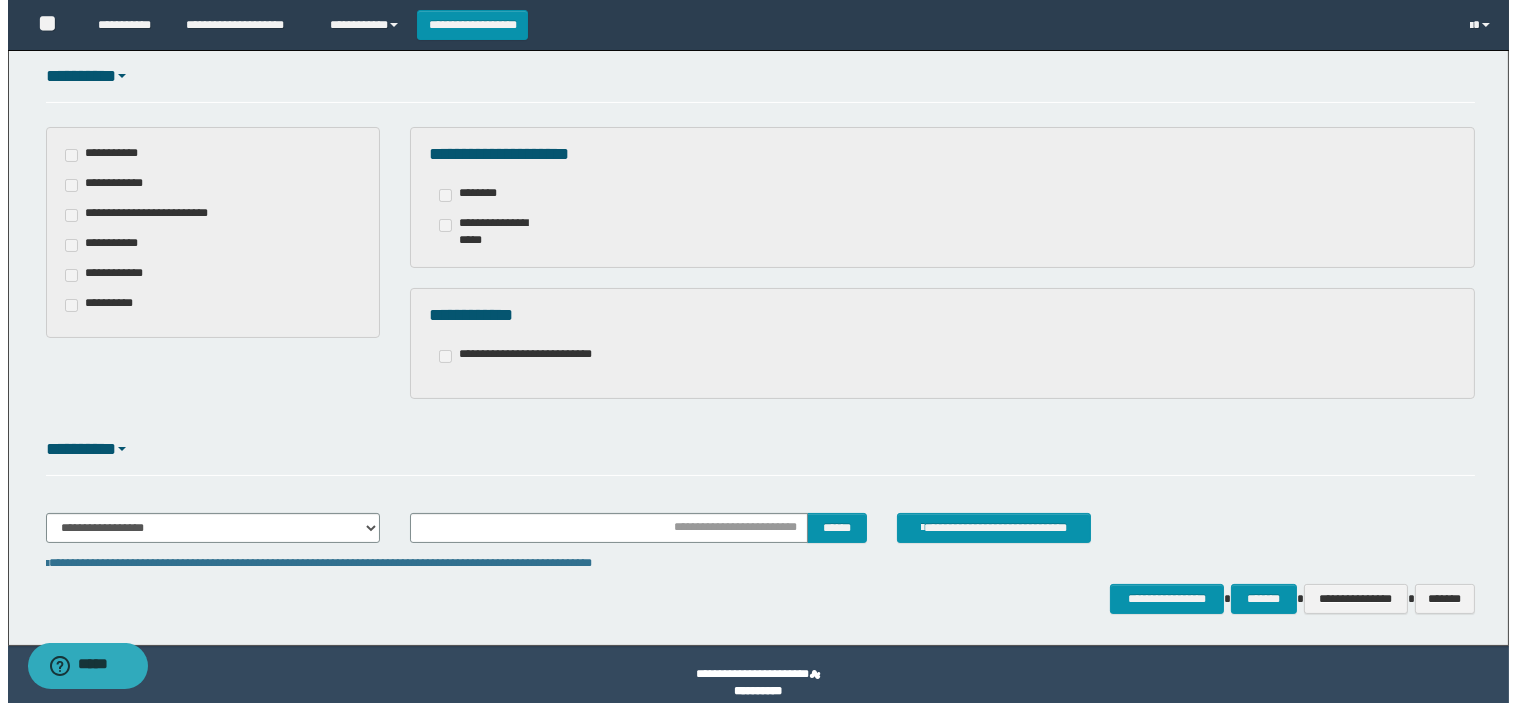scroll, scrollTop: 516, scrollLeft: 0, axis: vertical 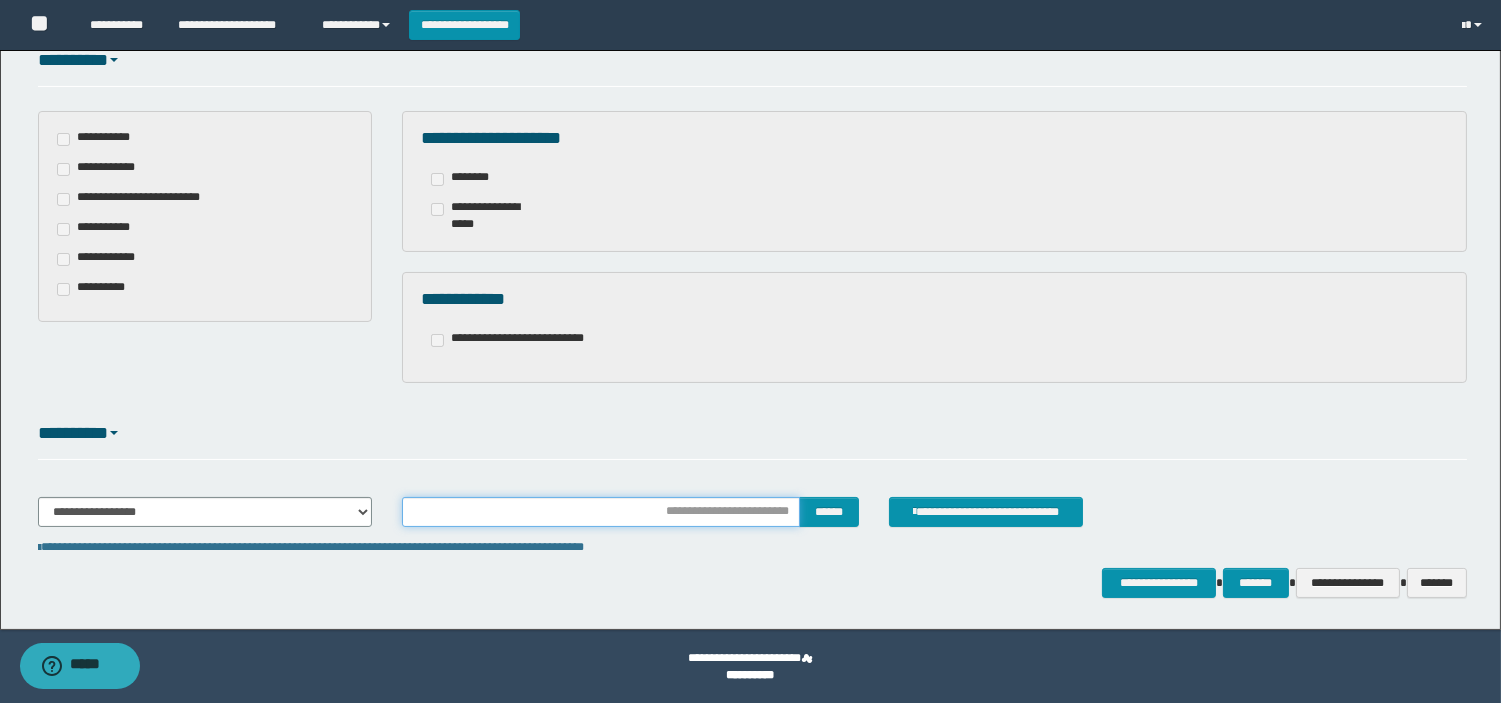 click at bounding box center [601, 512] 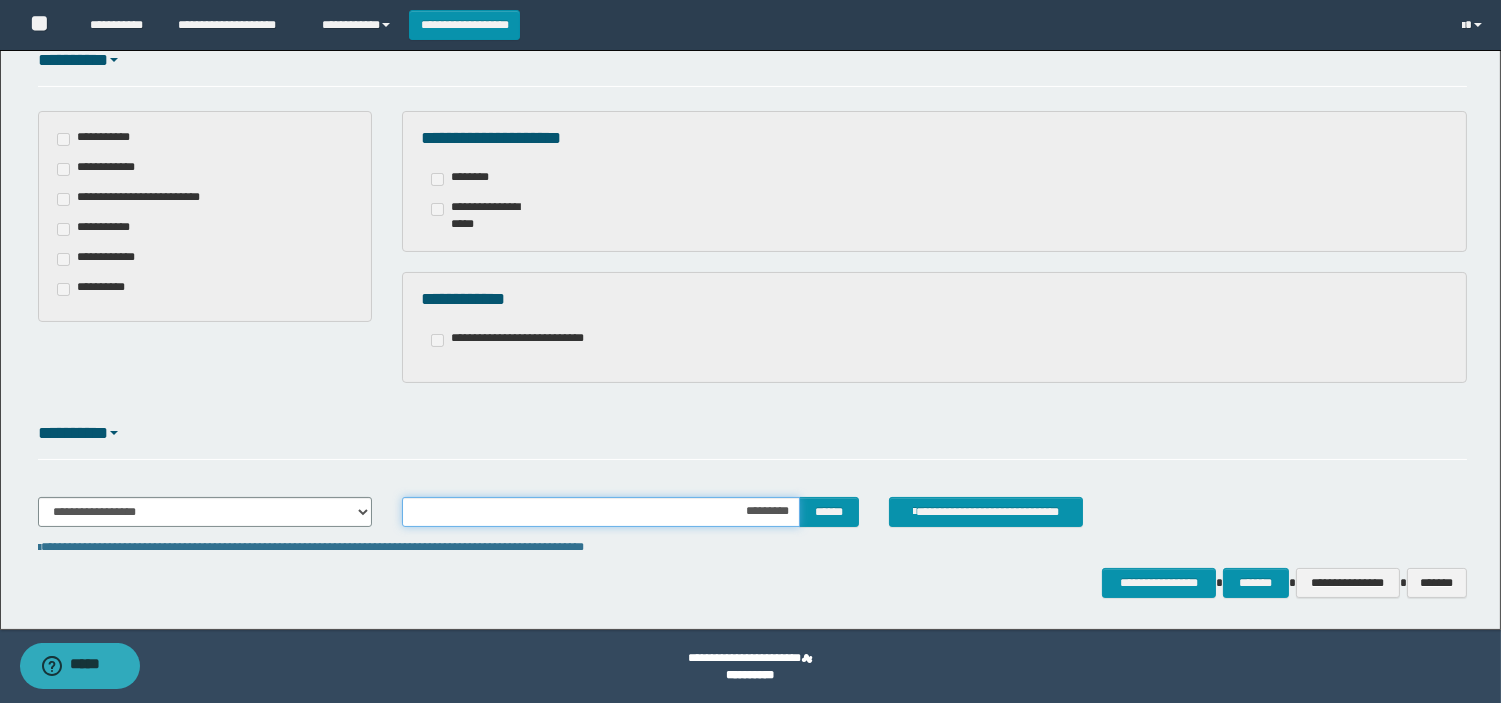 type on "**********" 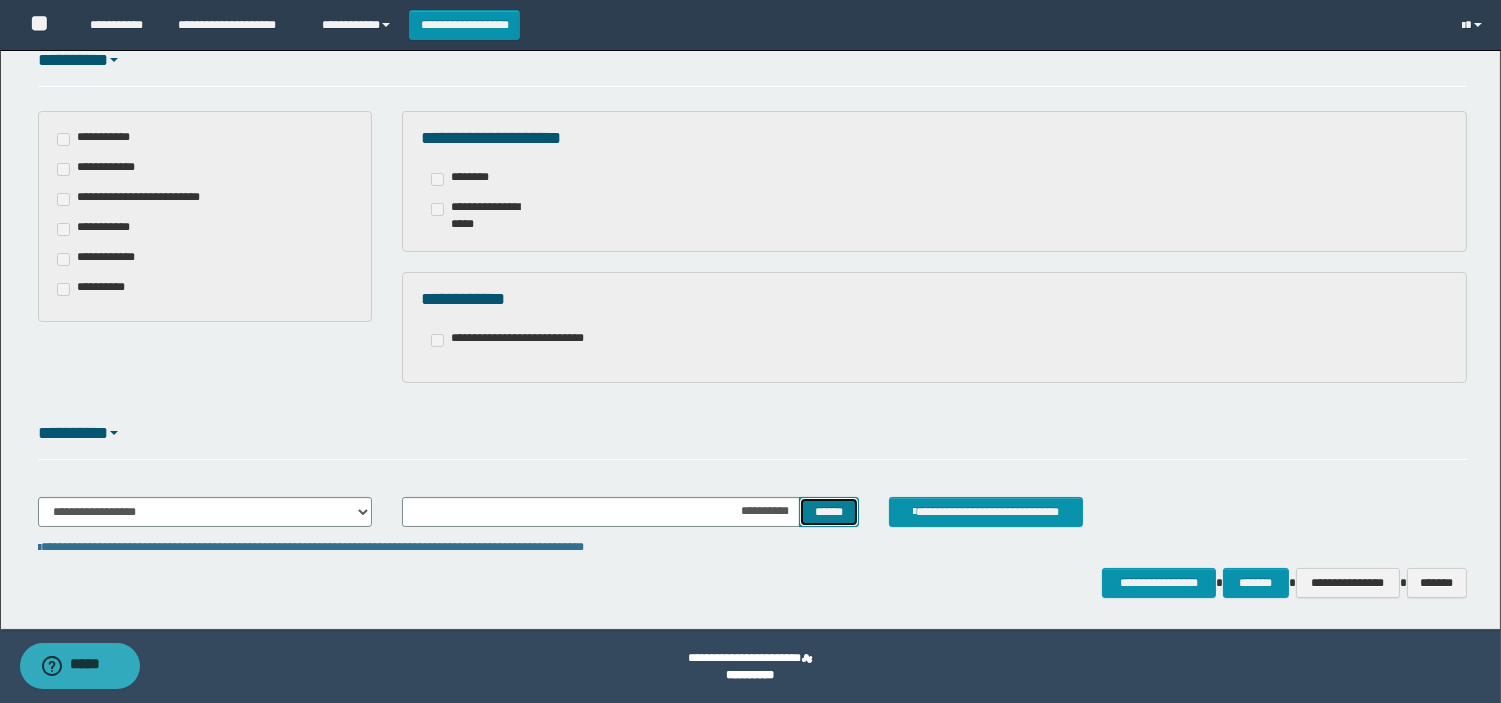 click on "******" at bounding box center (829, 512) 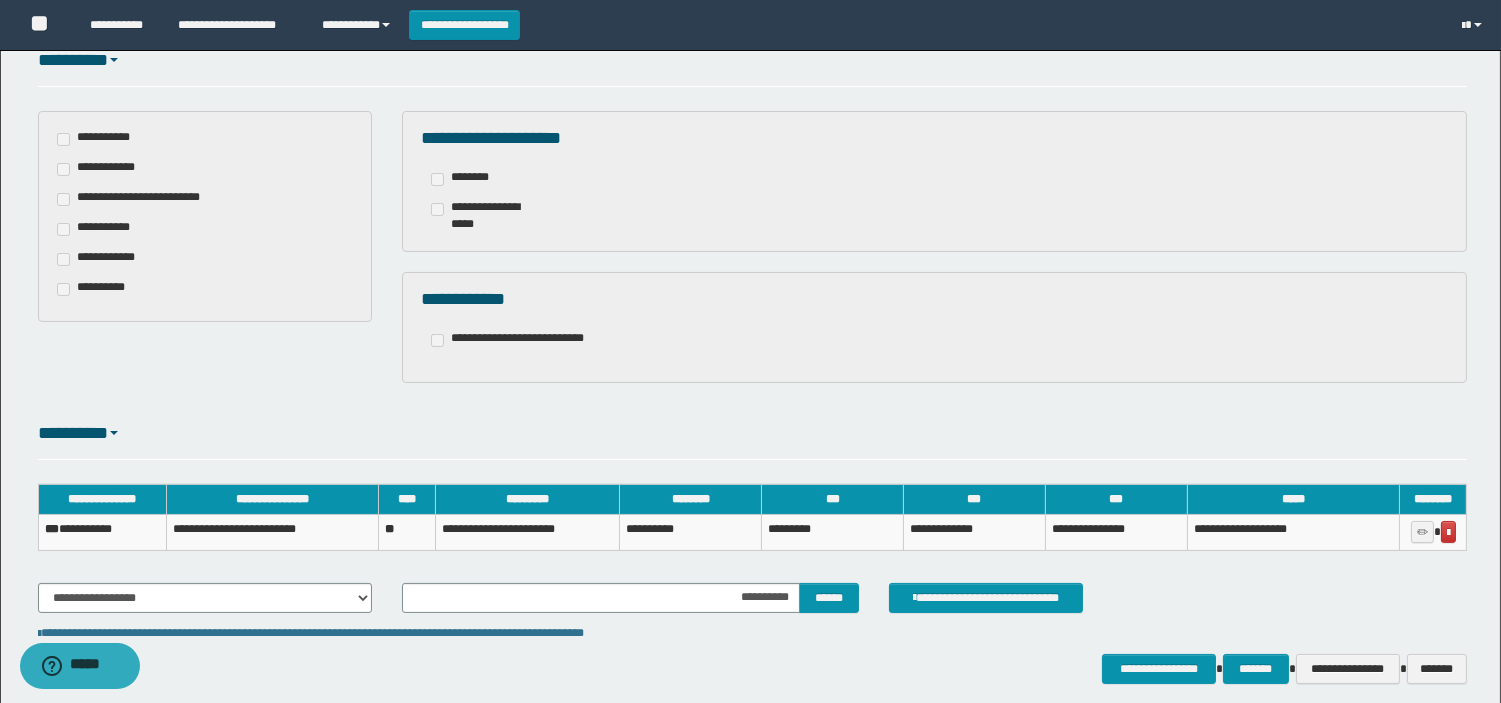 click on "**********" at bounding box center (102, 532) 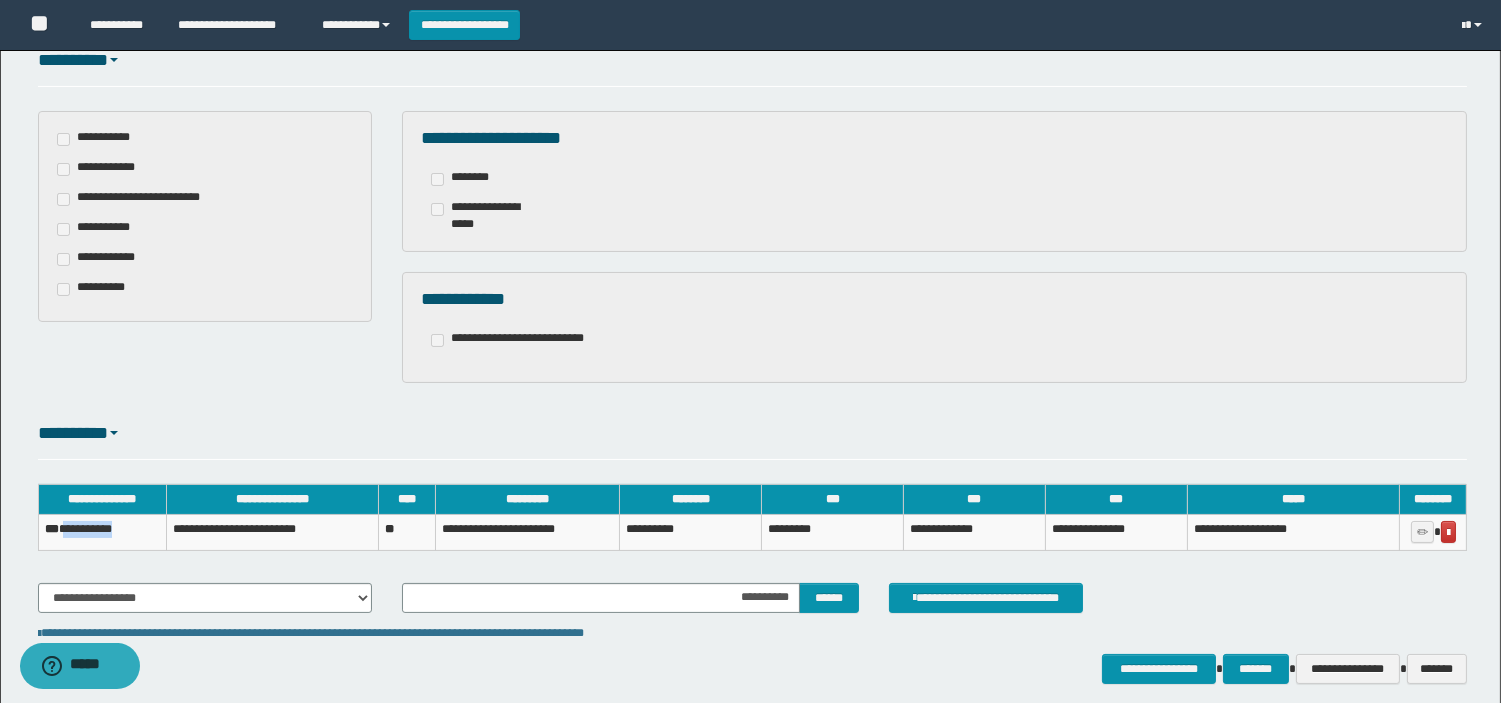 click on "**********" at bounding box center (102, 532) 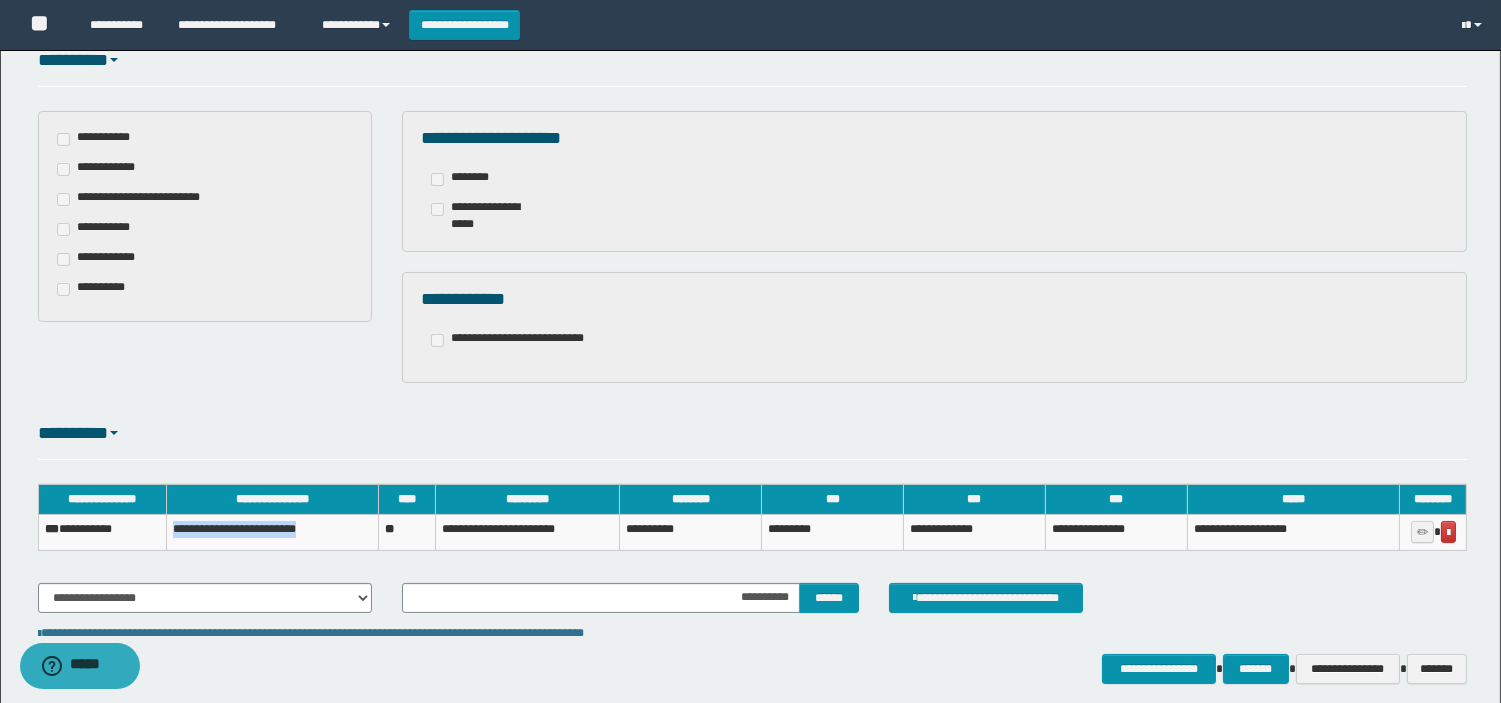 drag, startPoint x: 174, startPoint y: 530, endPoint x: 316, endPoint y: 530, distance: 142 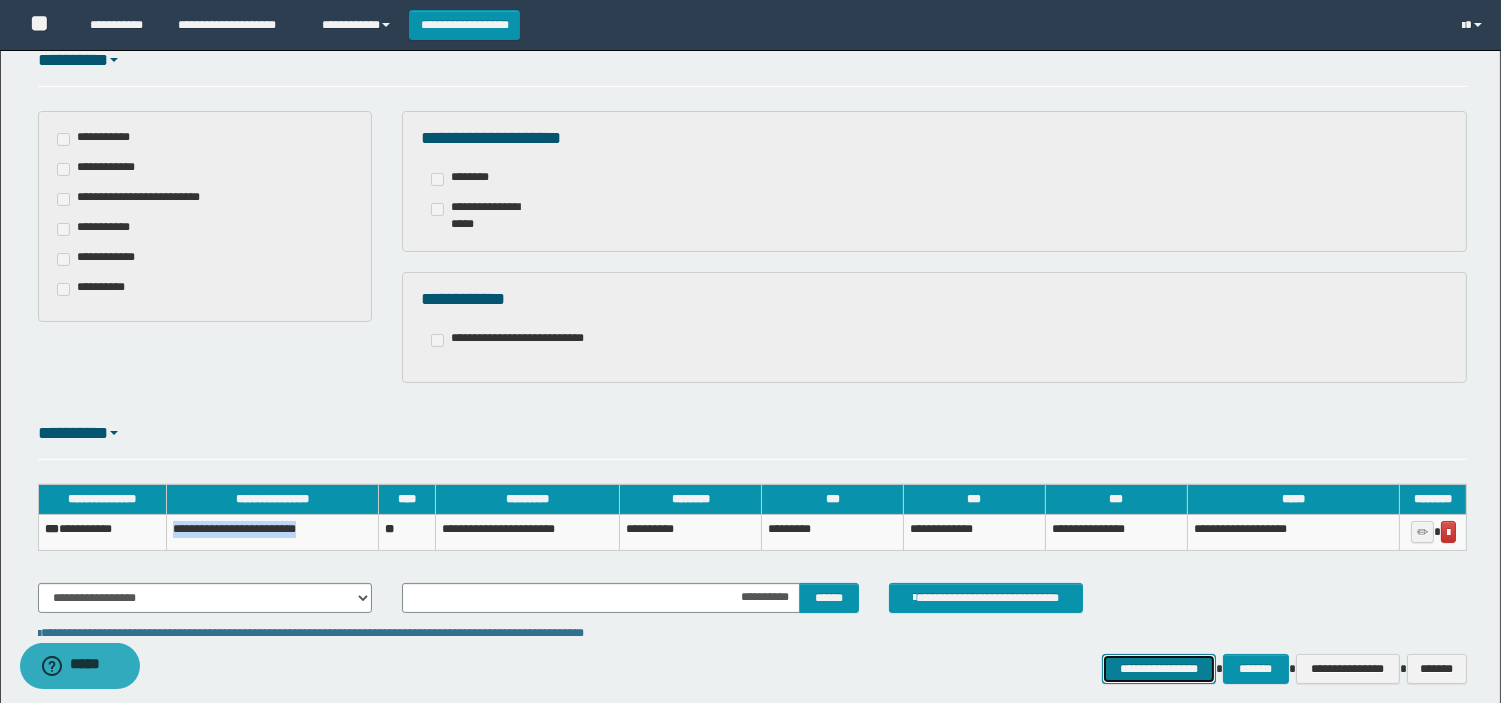 click on "**********" at bounding box center (1159, 669) 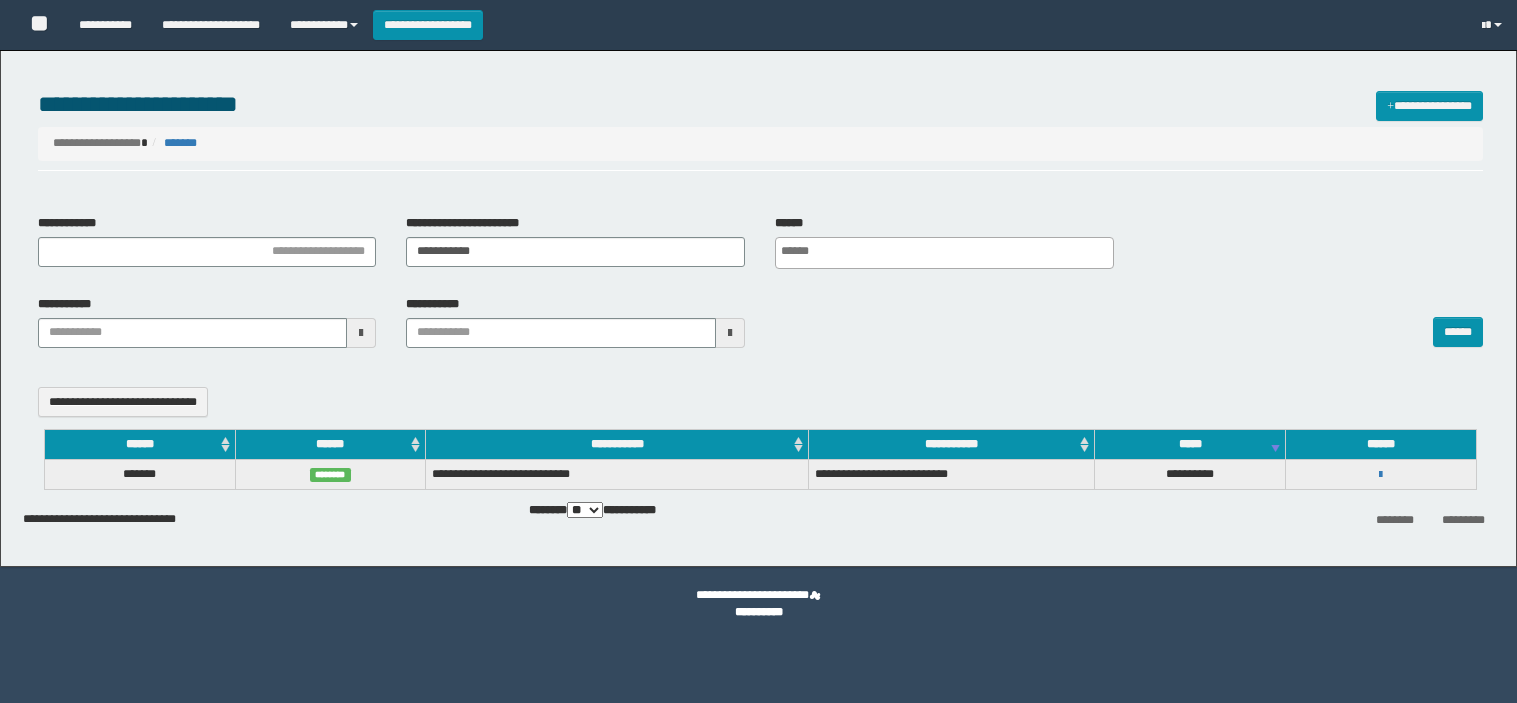 select 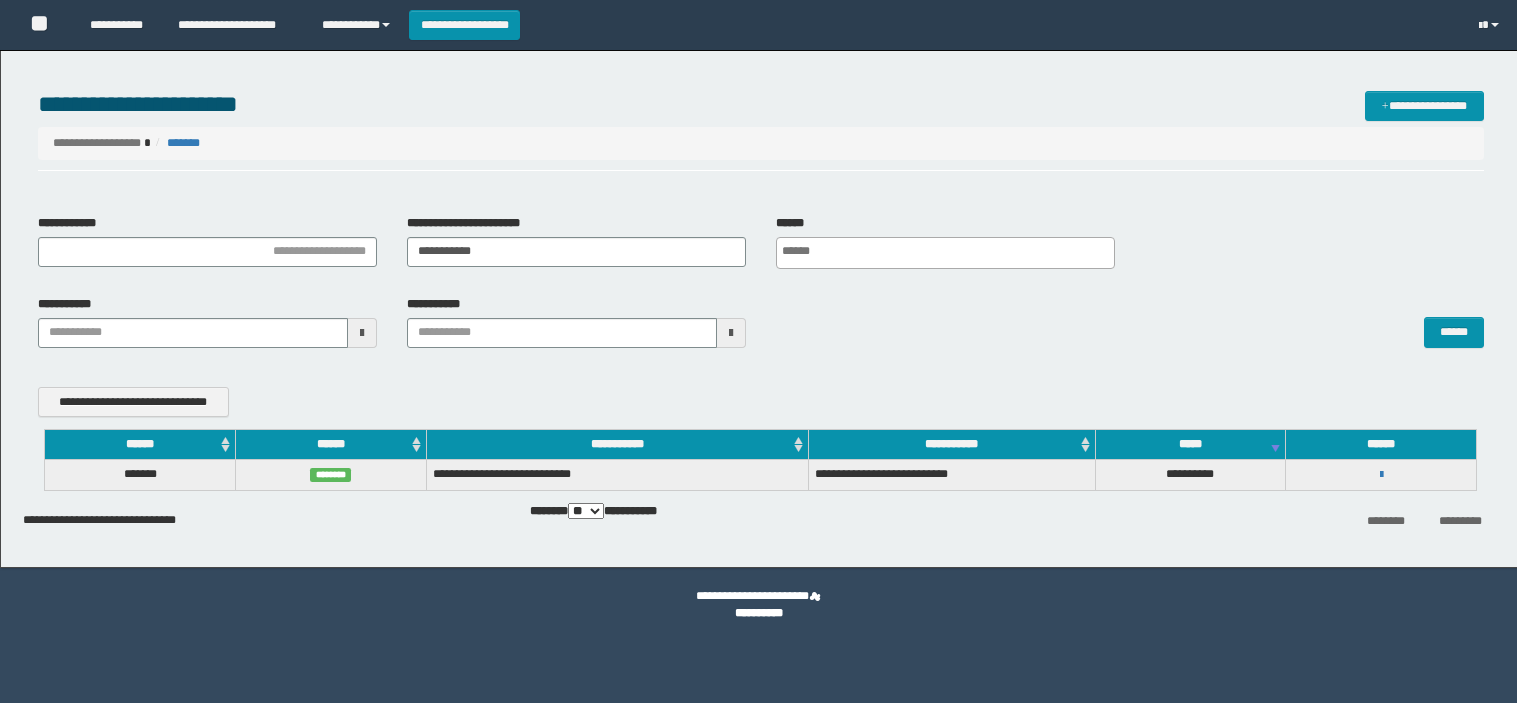 scroll, scrollTop: 0, scrollLeft: 0, axis: both 